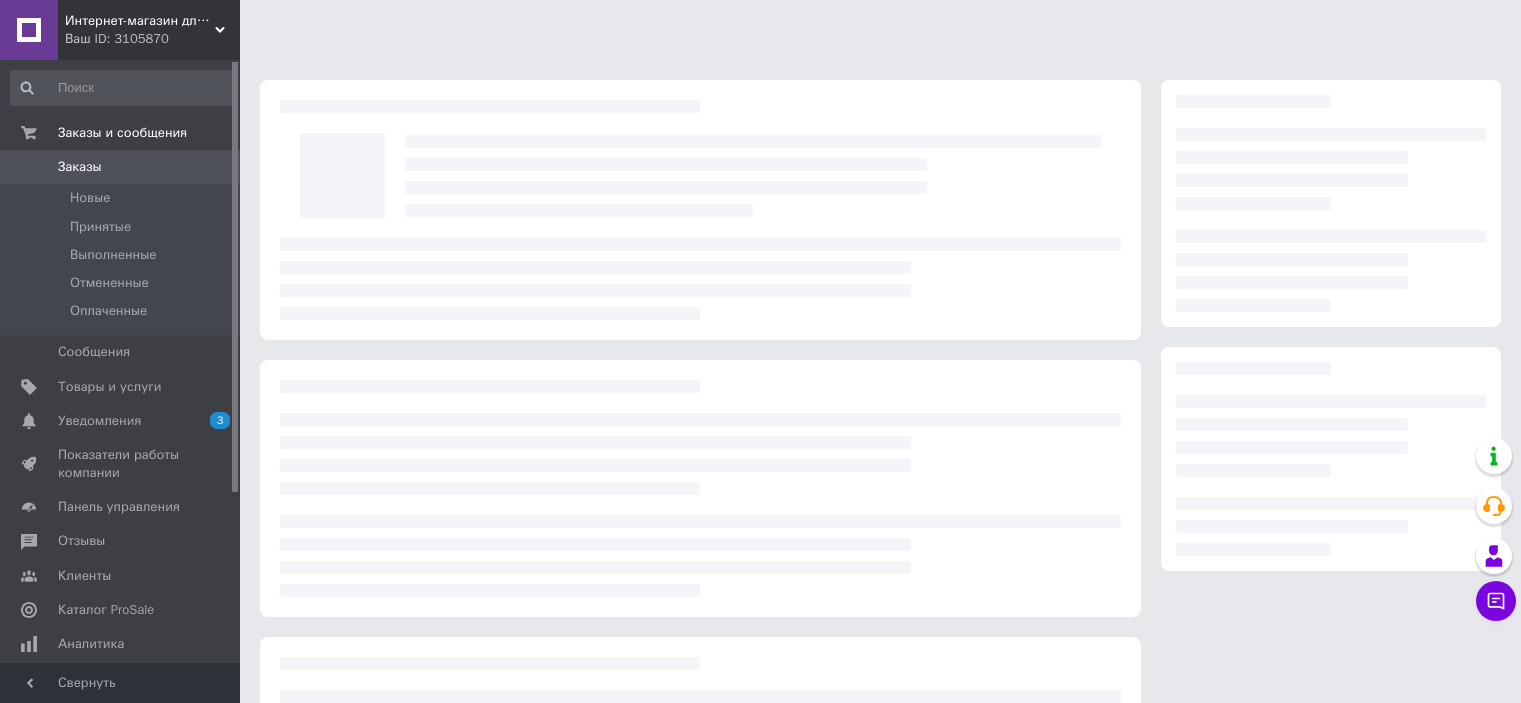 scroll, scrollTop: 0, scrollLeft: 0, axis: both 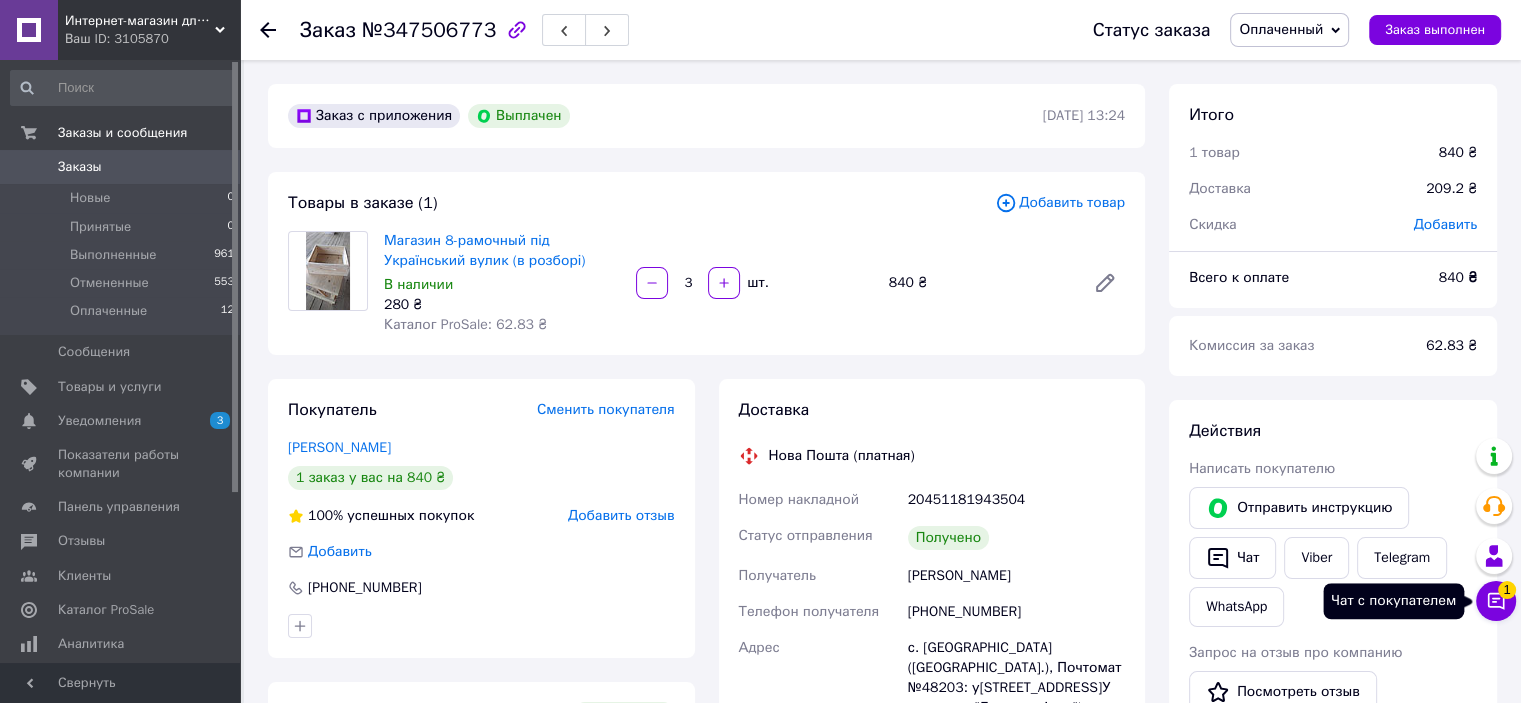click on "1" at bounding box center [1507, 590] 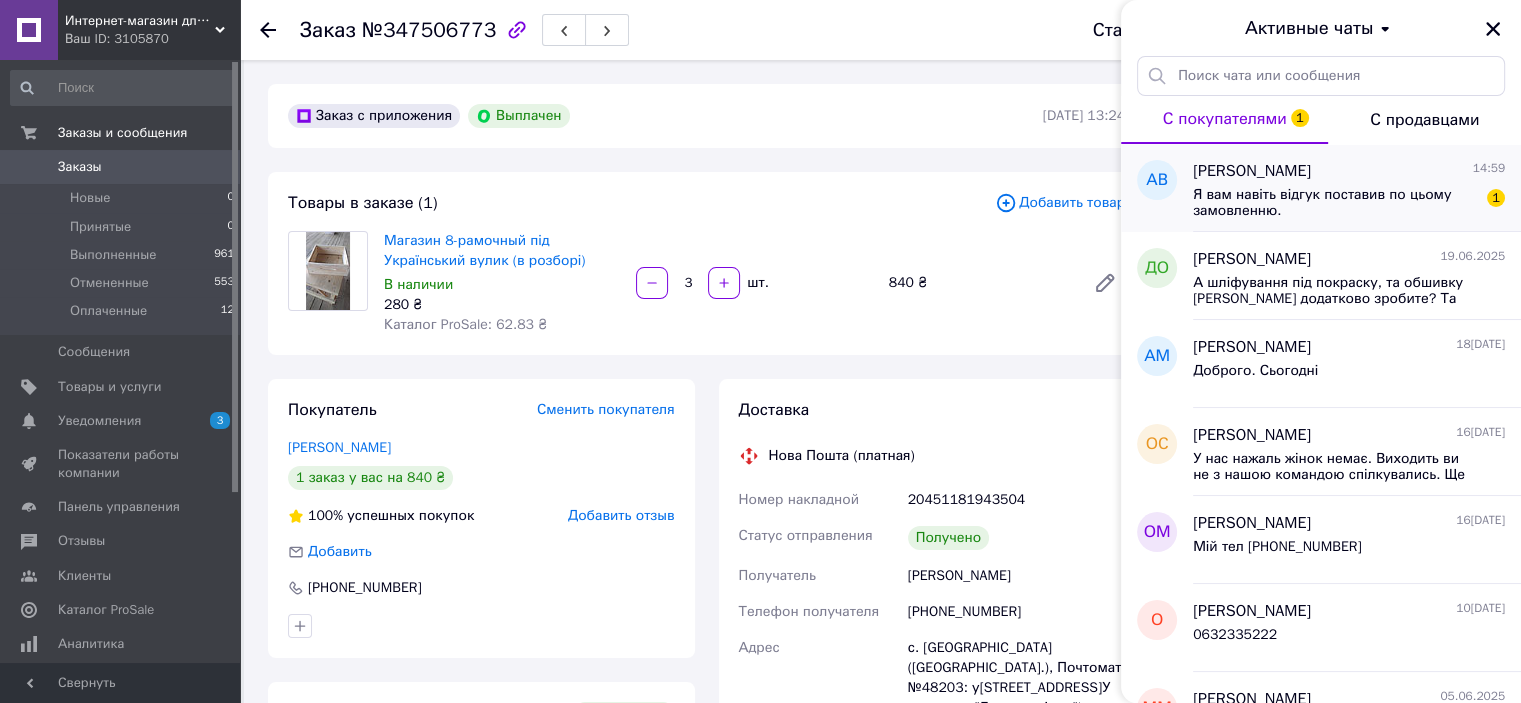 click on "Я вам навіть відгук поставив по цьому замовленню." at bounding box center [1335, 203] 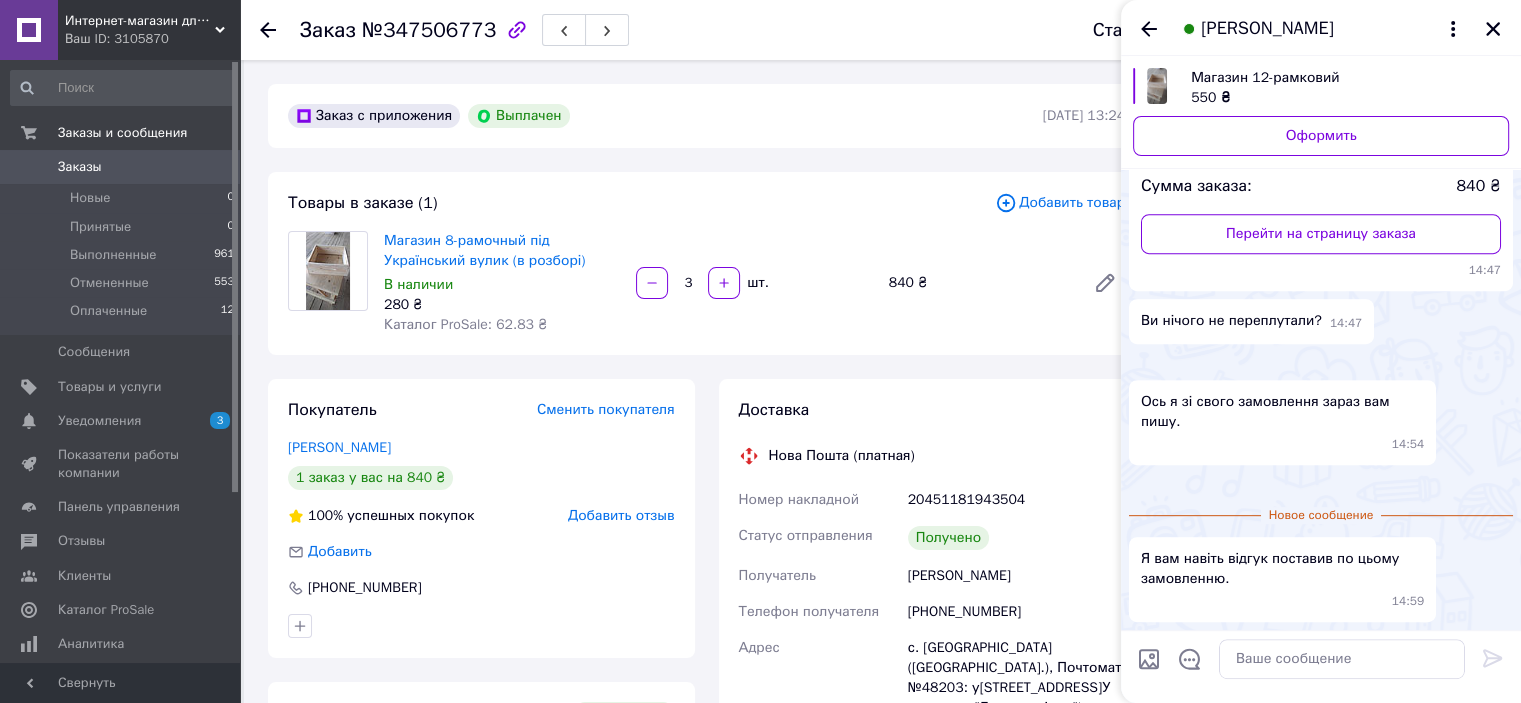 scroll, scrollTop: 1935, scrollLeft: 0, axis: vertical 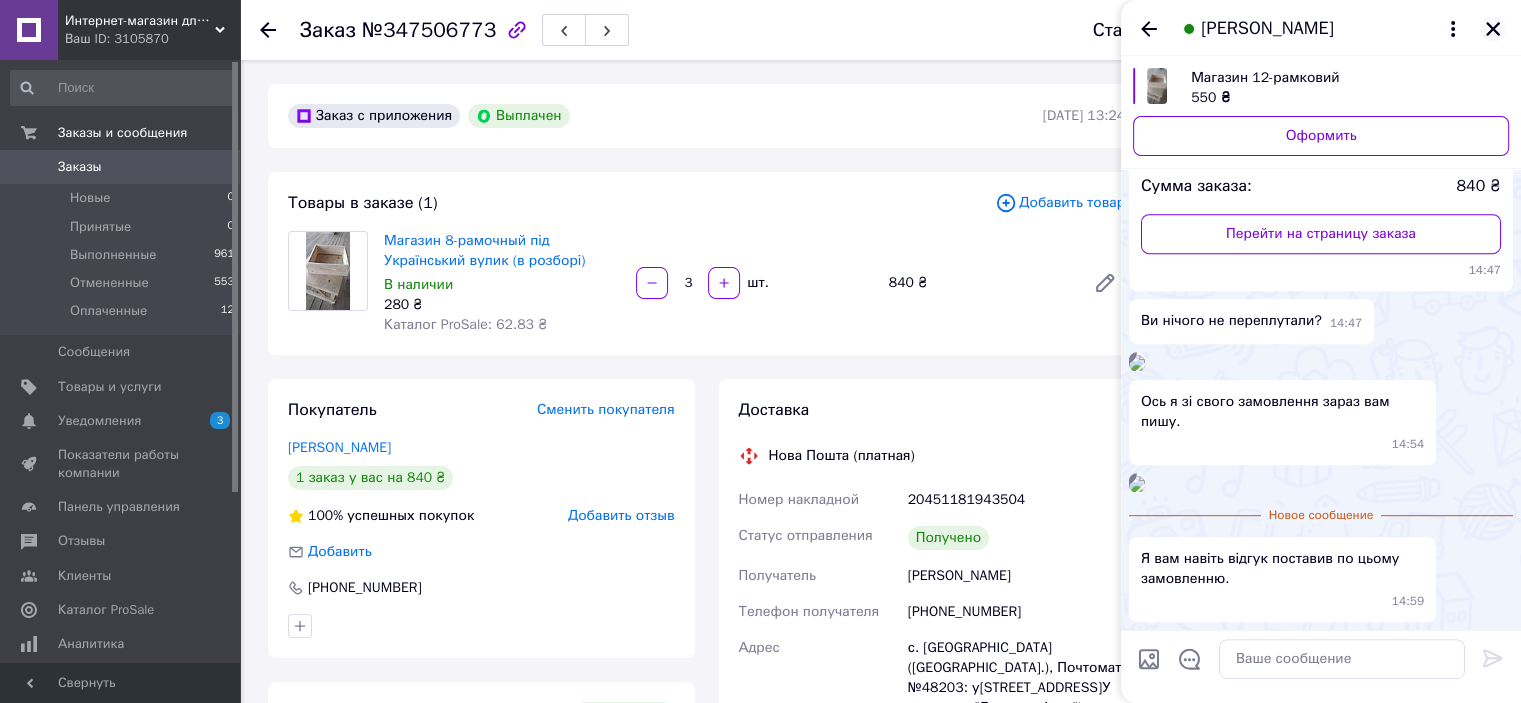click 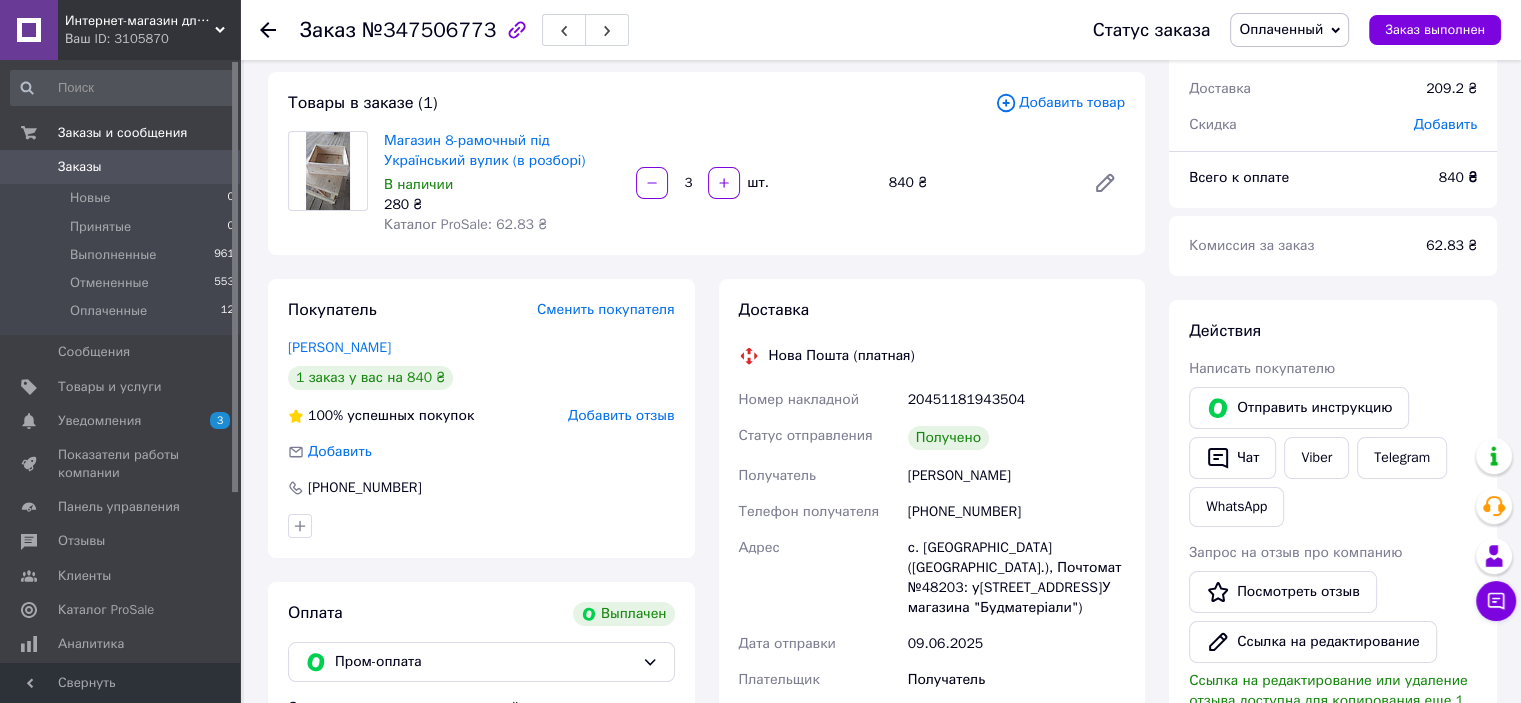 scroll, scrollTop: 200, scrollLeft: 0, axis: vertical 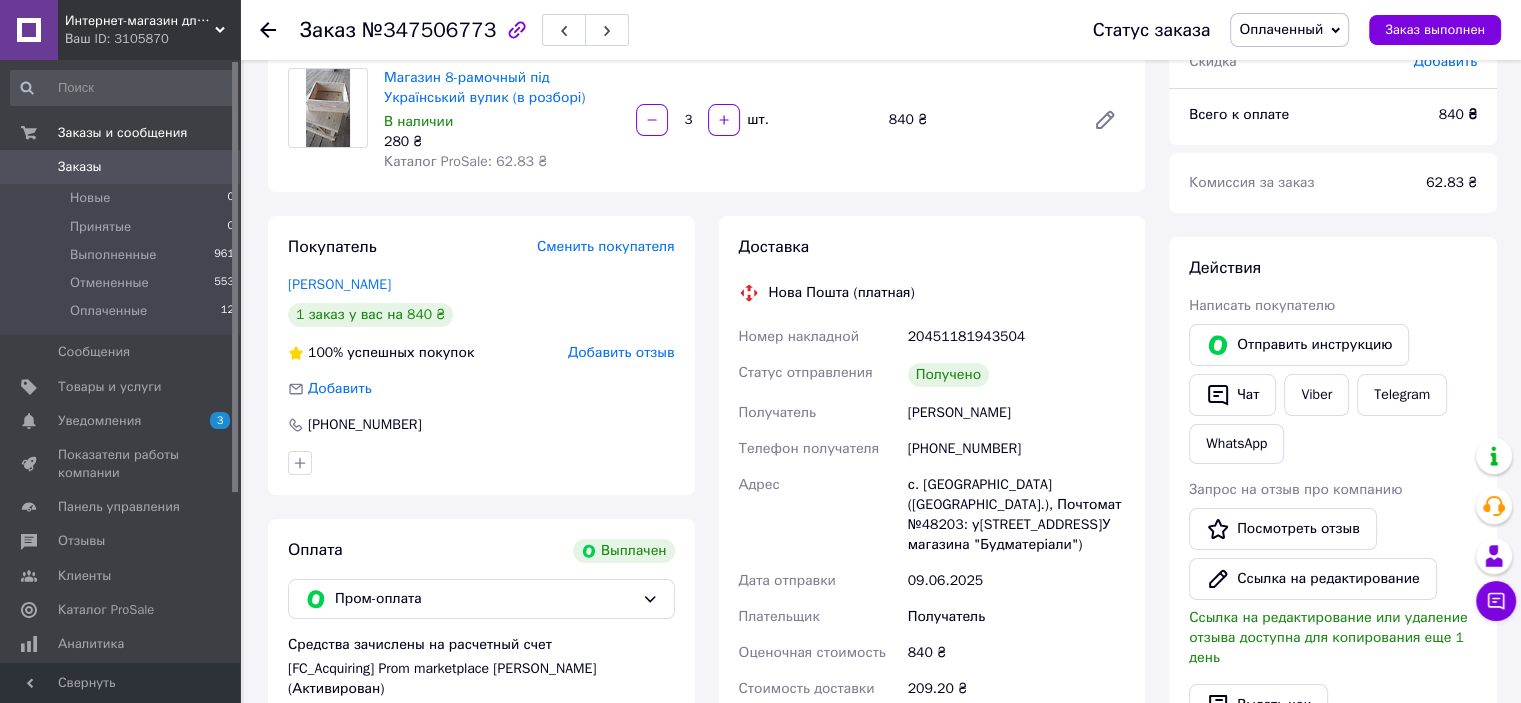 click on "Ссылка на редактирование" at bounding box center (1313, 579) 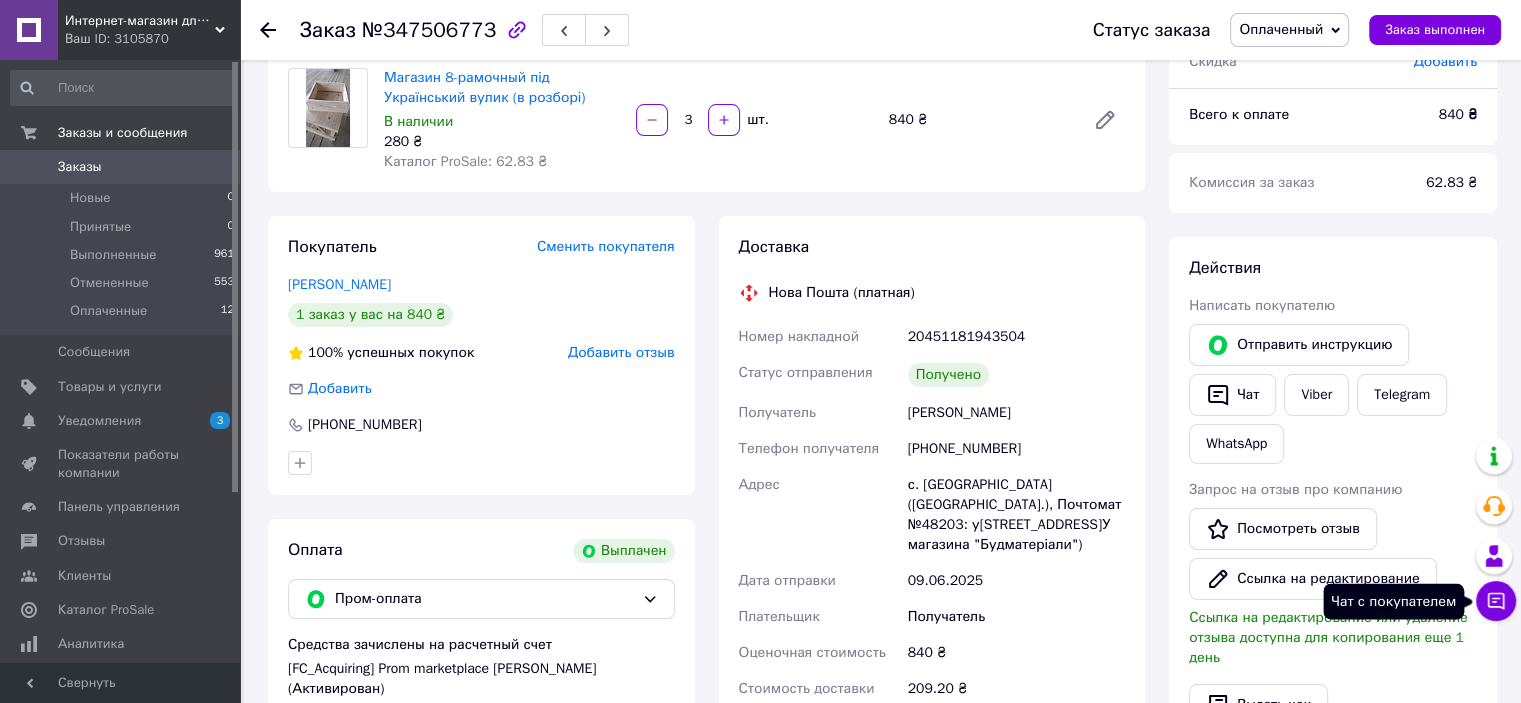 click 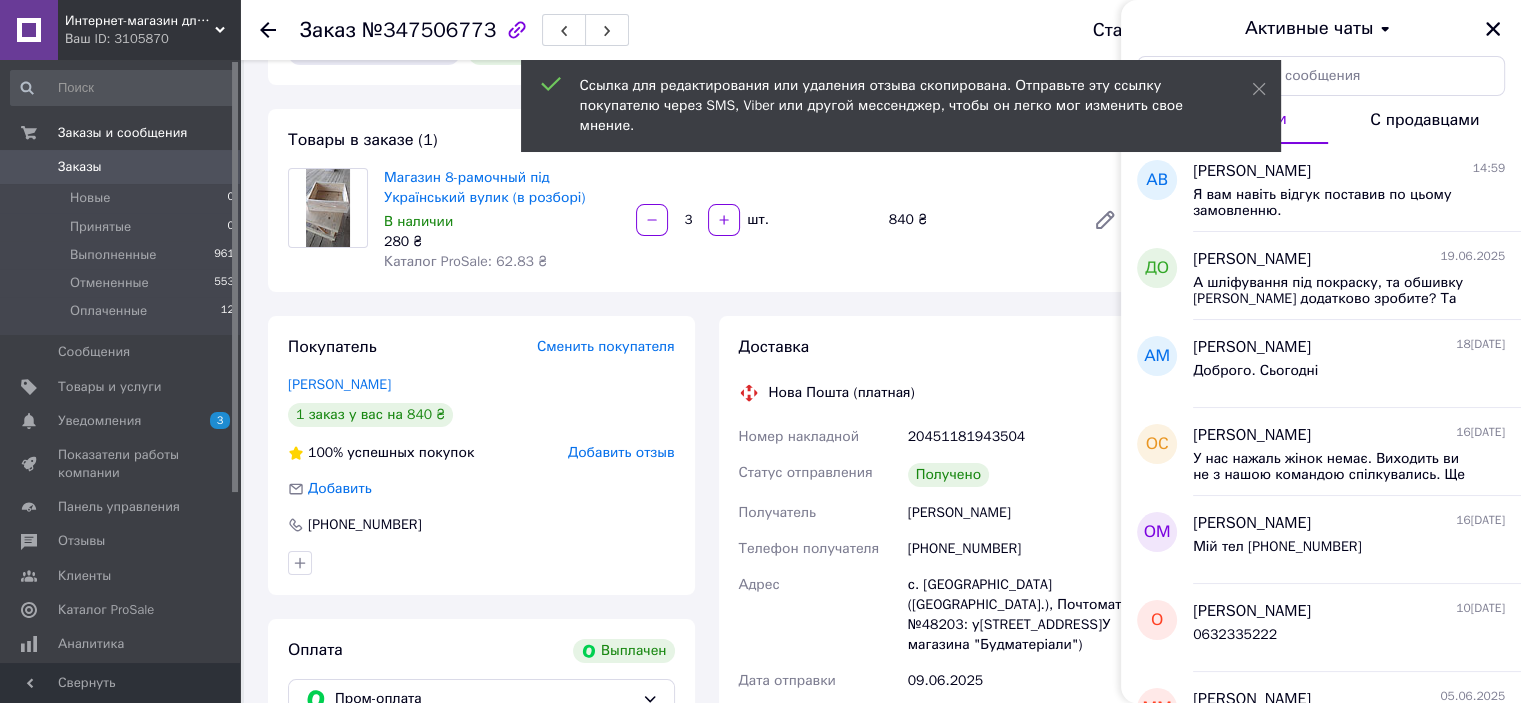 scroll, scrollTop: 0, scrollLeft: 0, axis: both 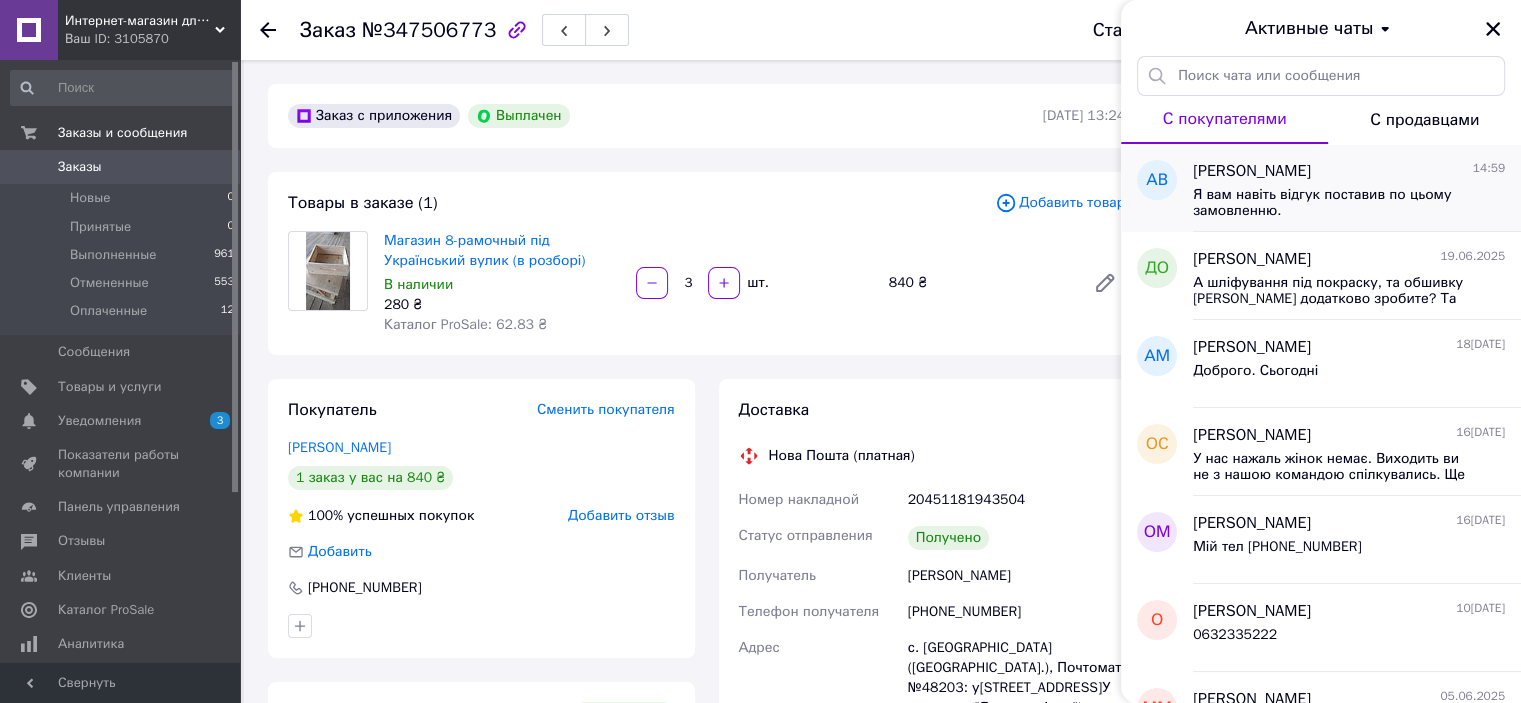 click on "Я вам навіть відгук поставив по цьому замовленню." at bounding box center [1335, 203] 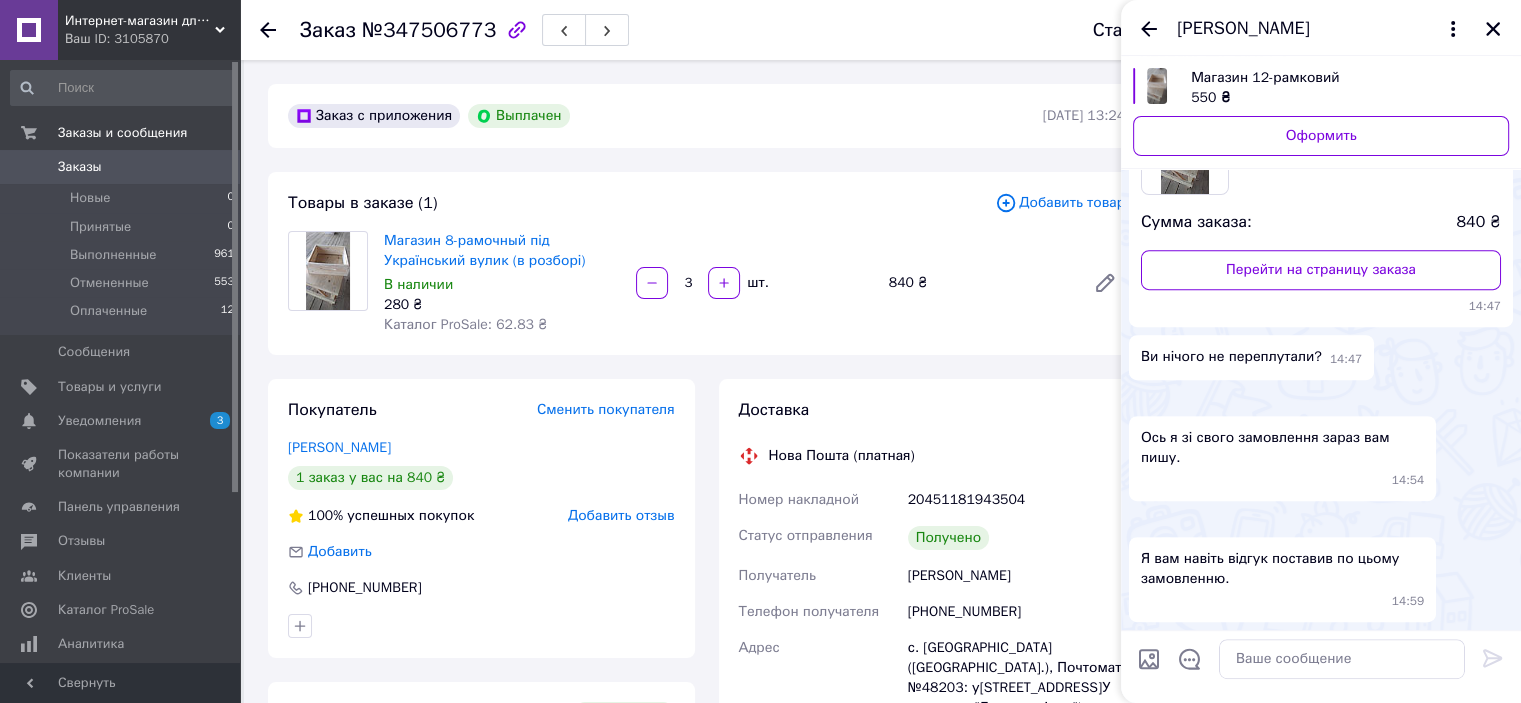 scroll, scrollTop: 1998, scrollLeft: 0, axis: vertical 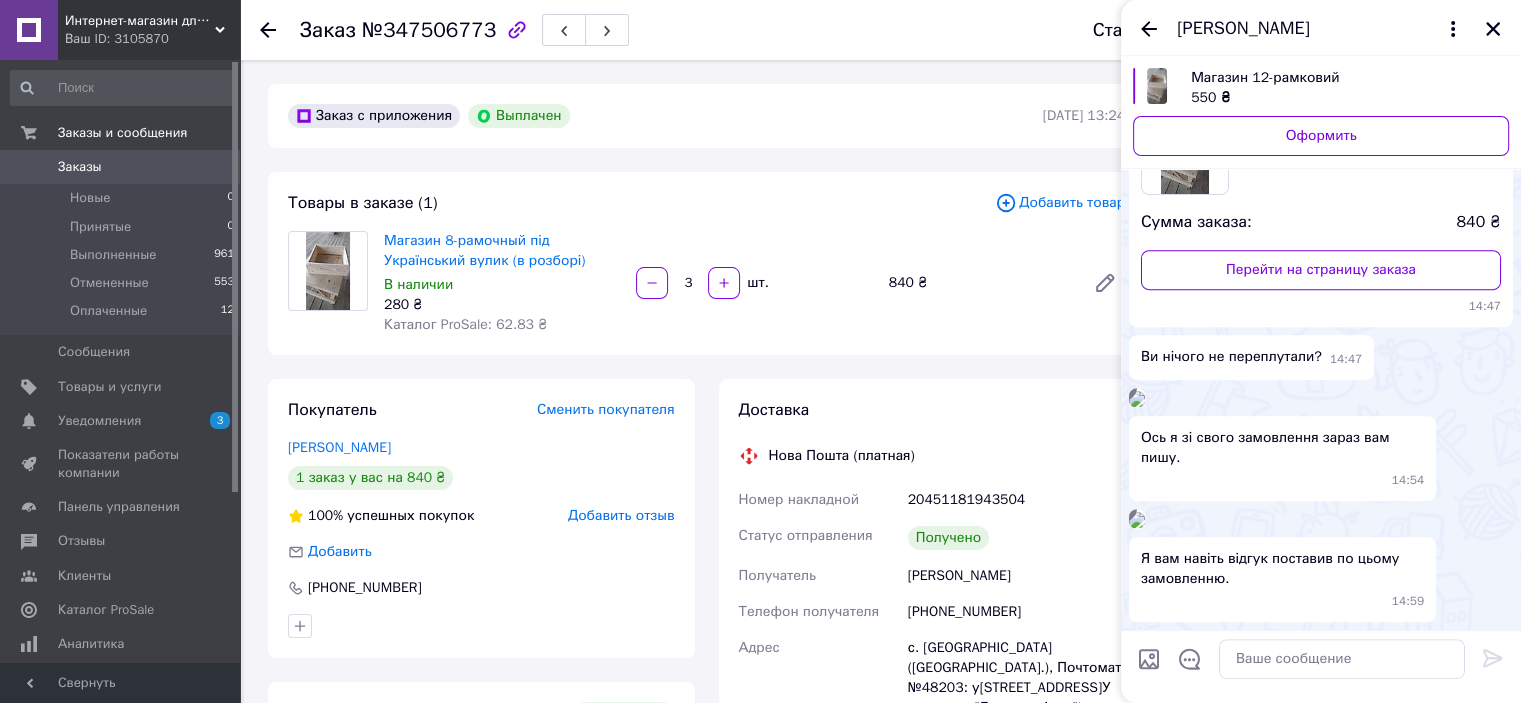 click at bounding box center (1149, 659) 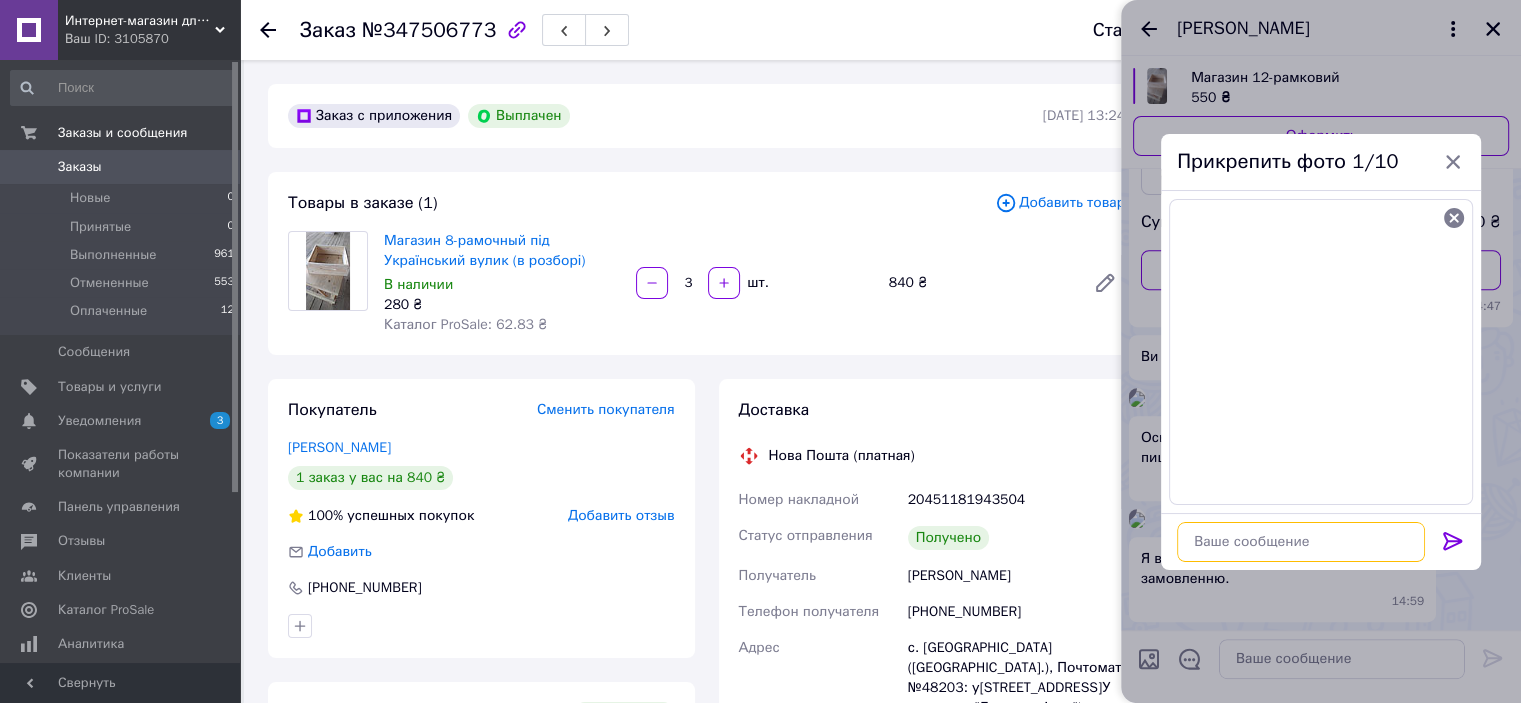 click at bounding box center [1301, 542] 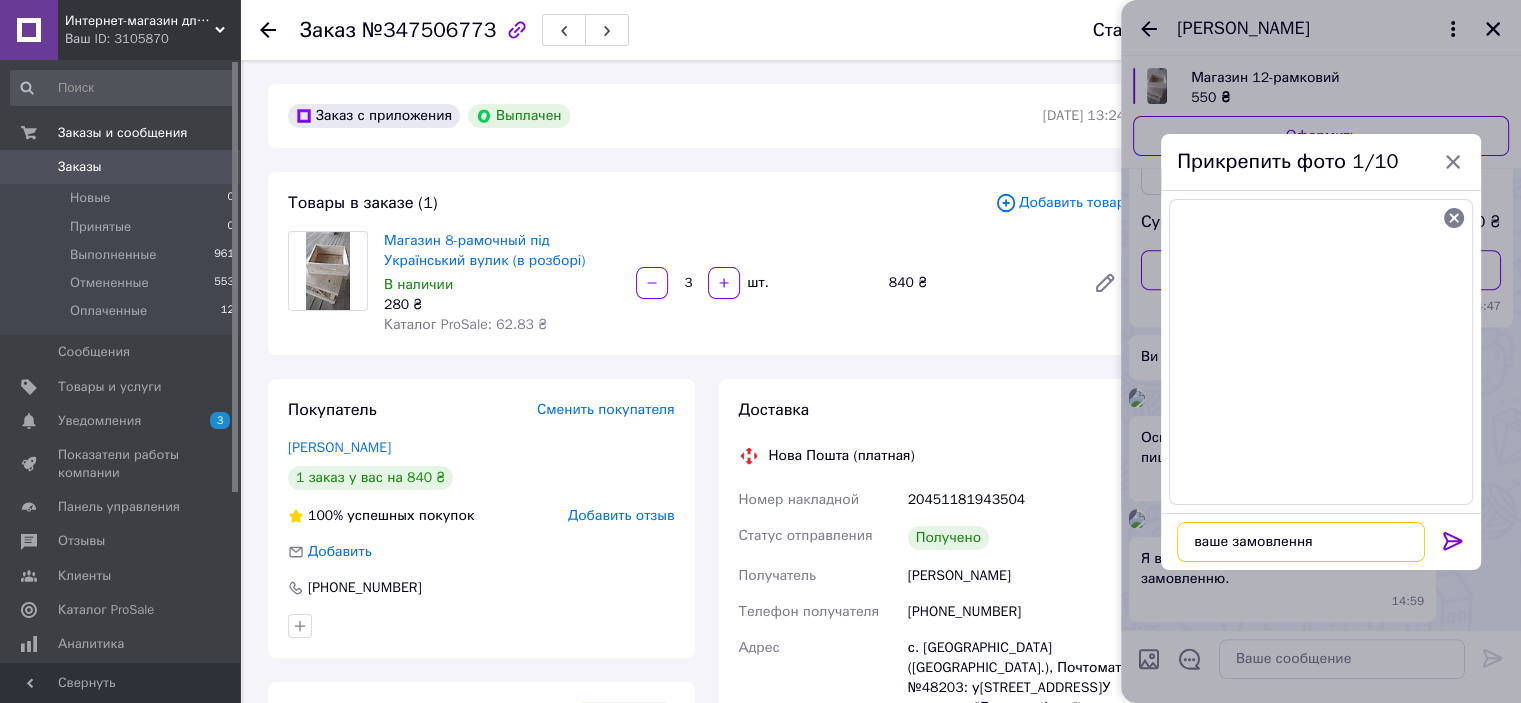 type on "ваше замовлення" 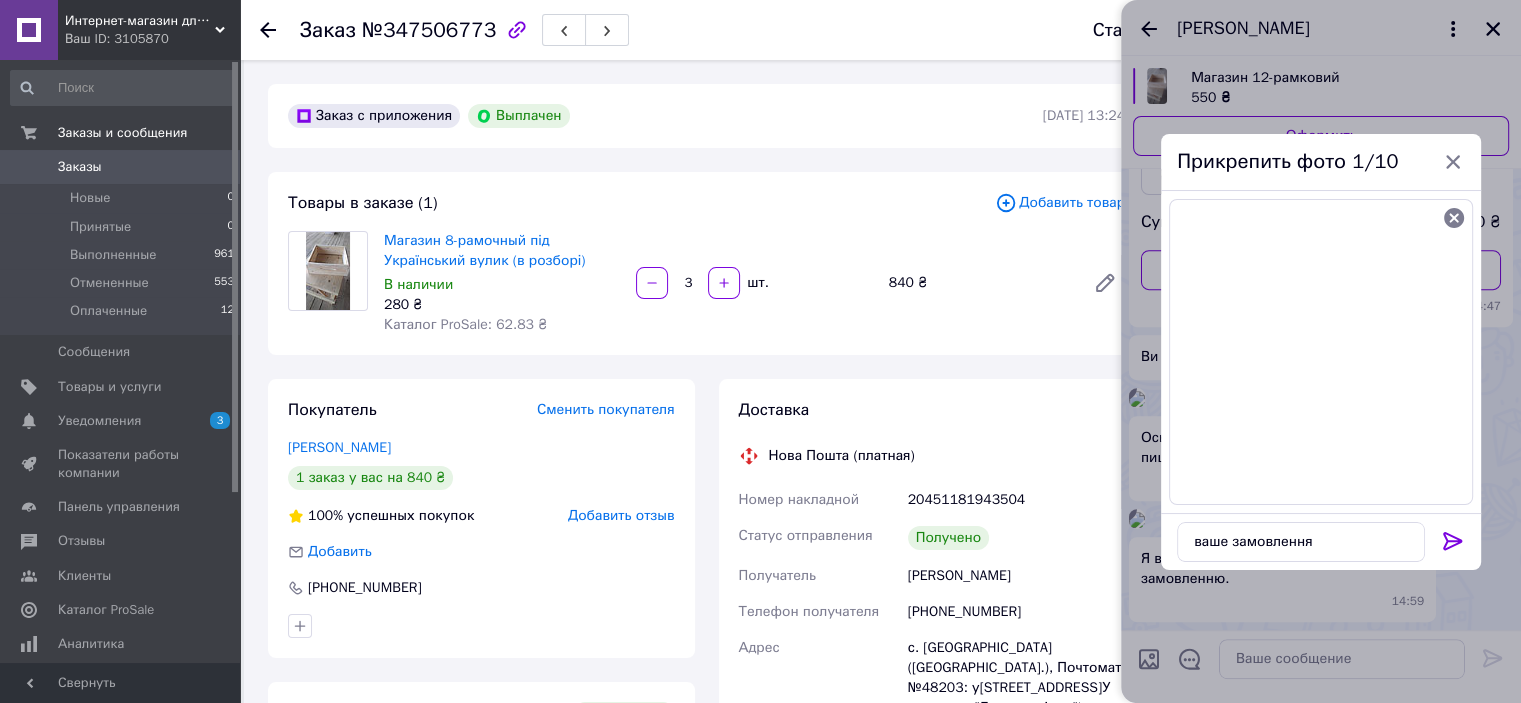 click 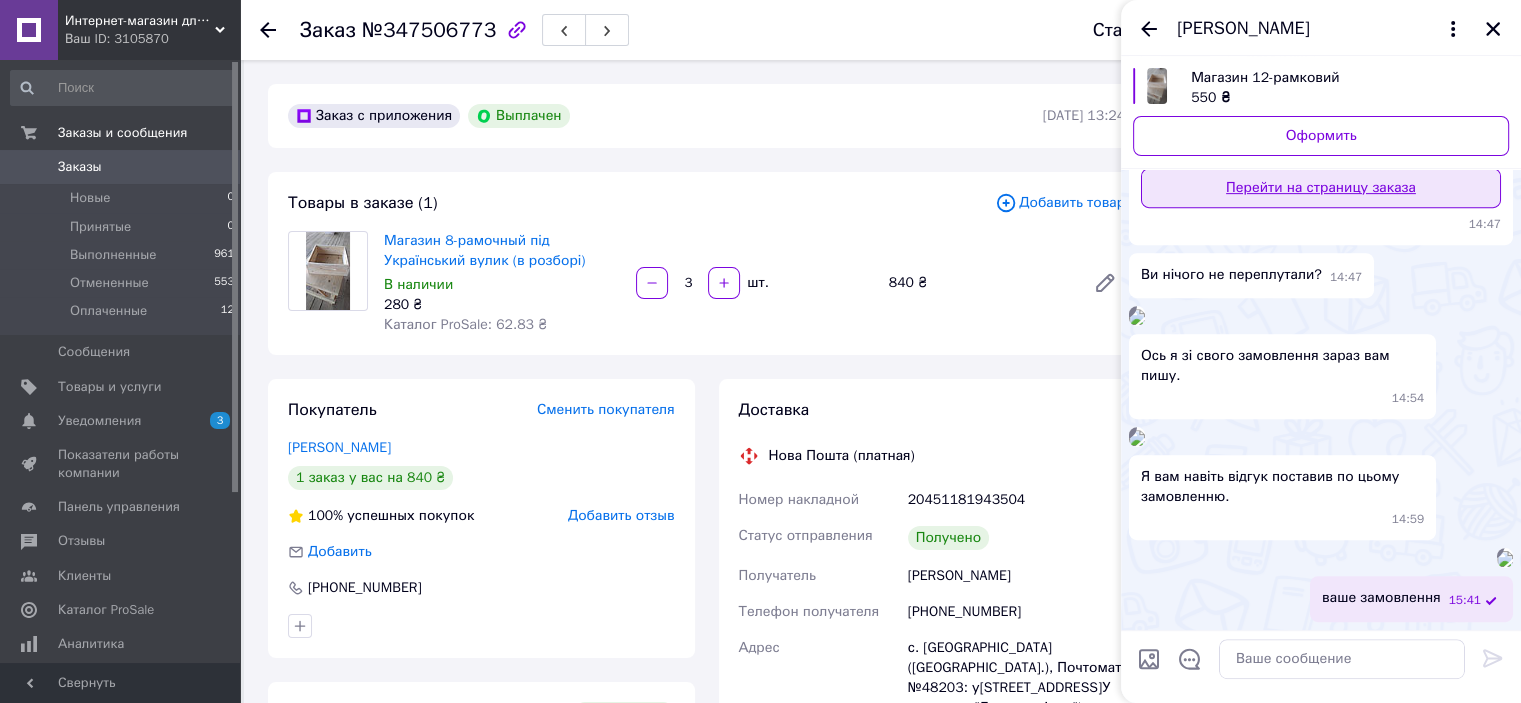 scroll, scrollTop: 1032, scrollLeft: 0, axis: vertical 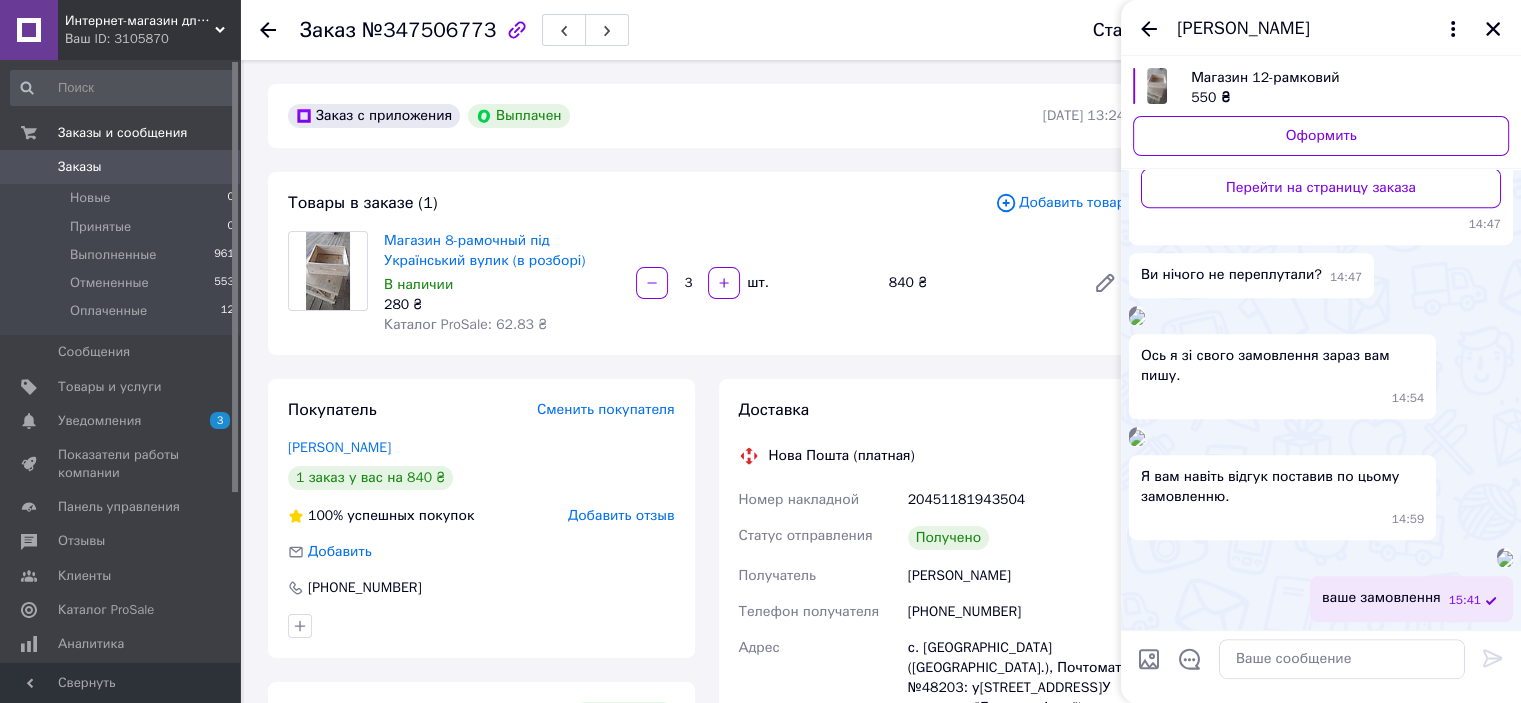 click at bounding box center (1137, -67) 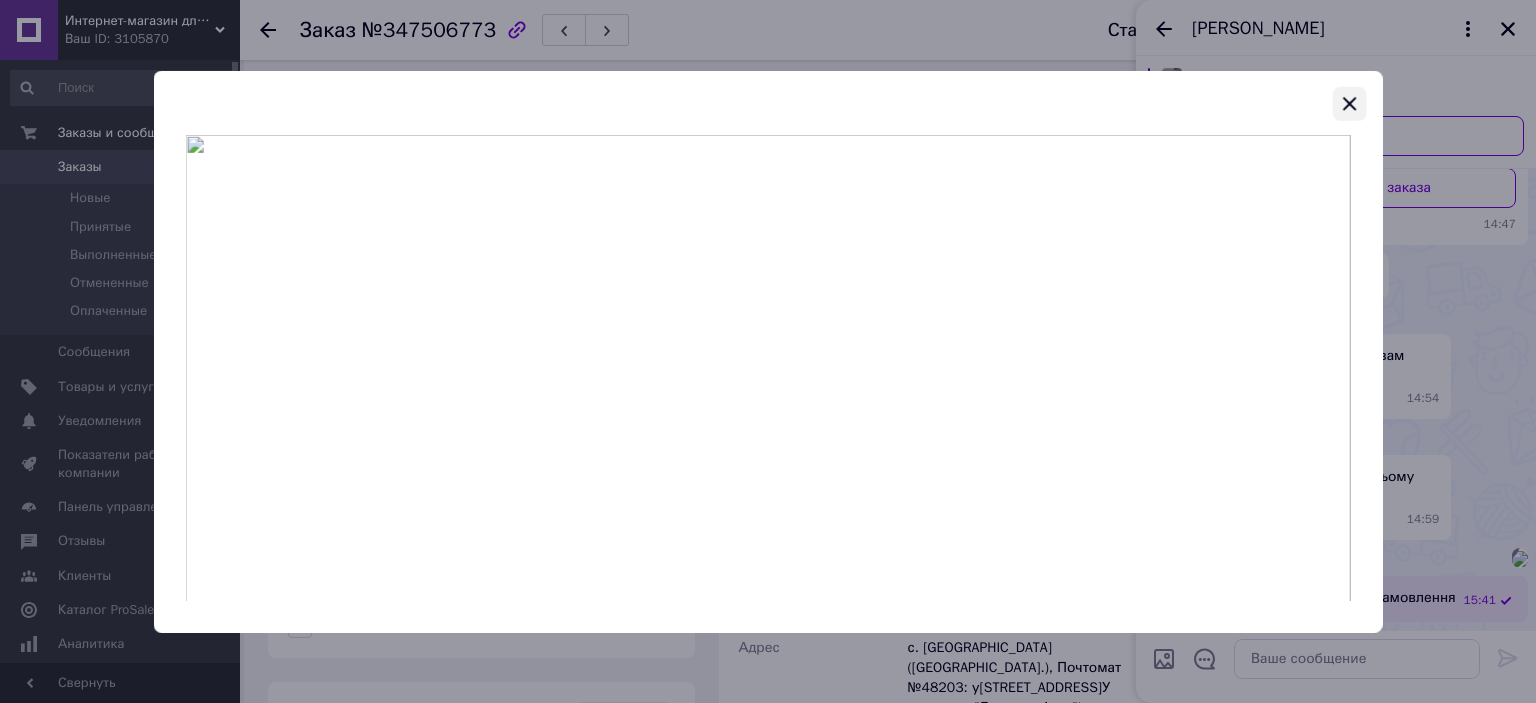 click 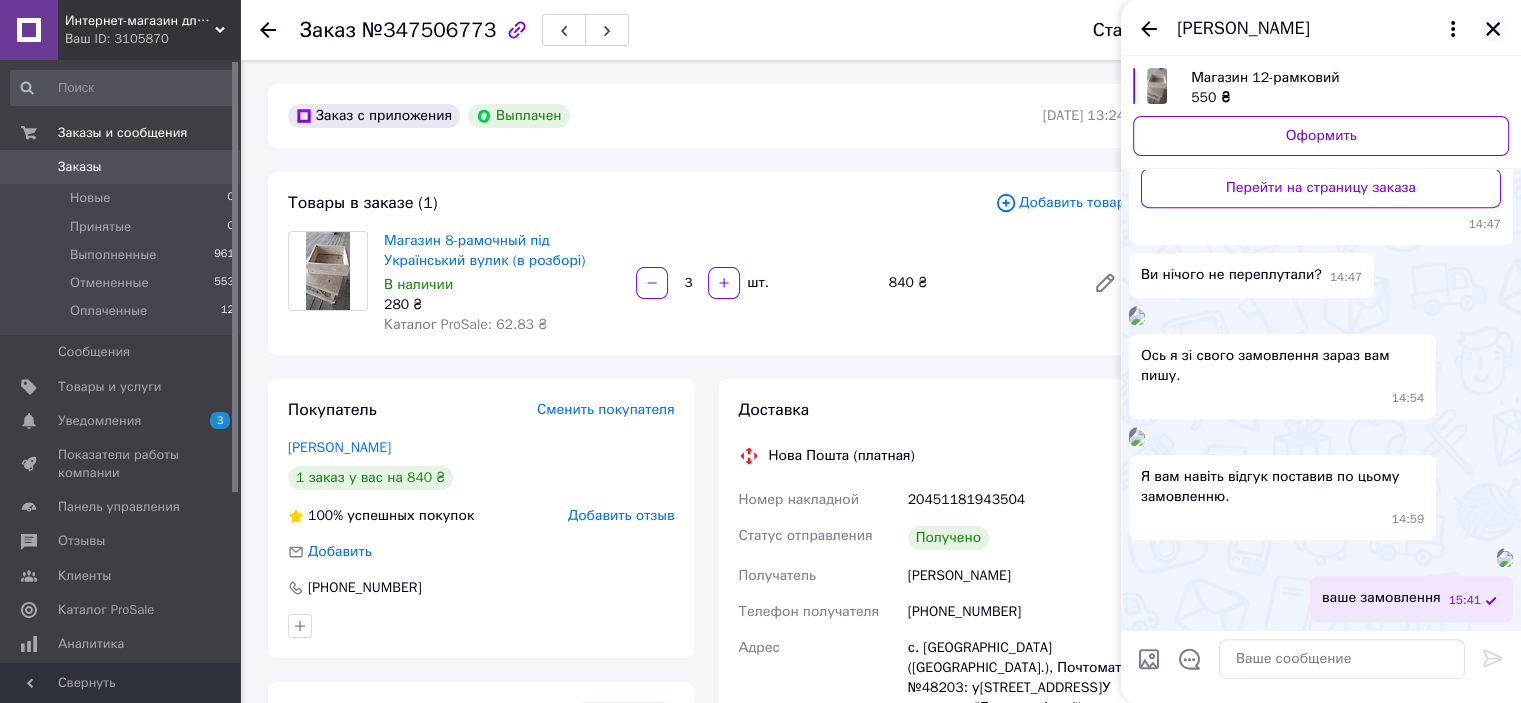 click 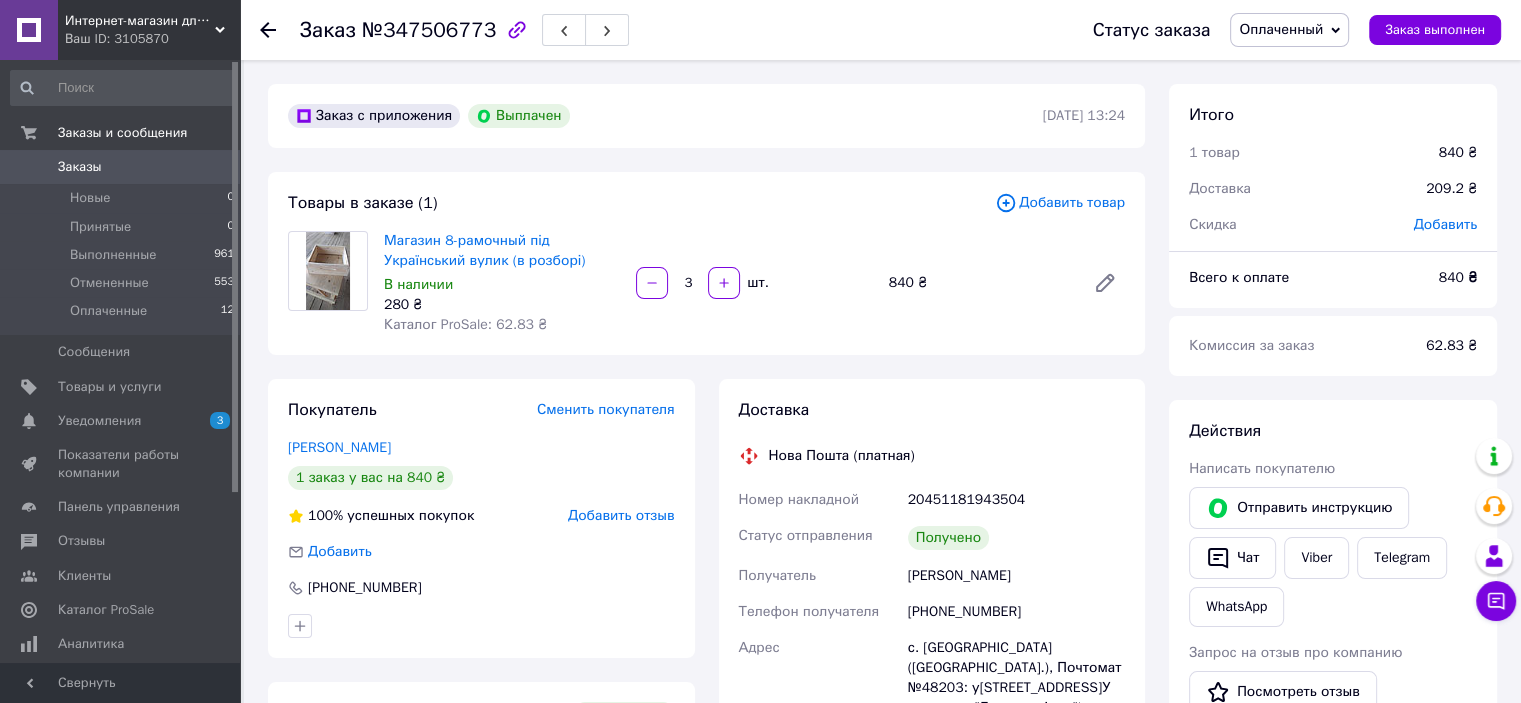 scroll, scrollTop: 100, scrollLeft: 0, axis: vertical 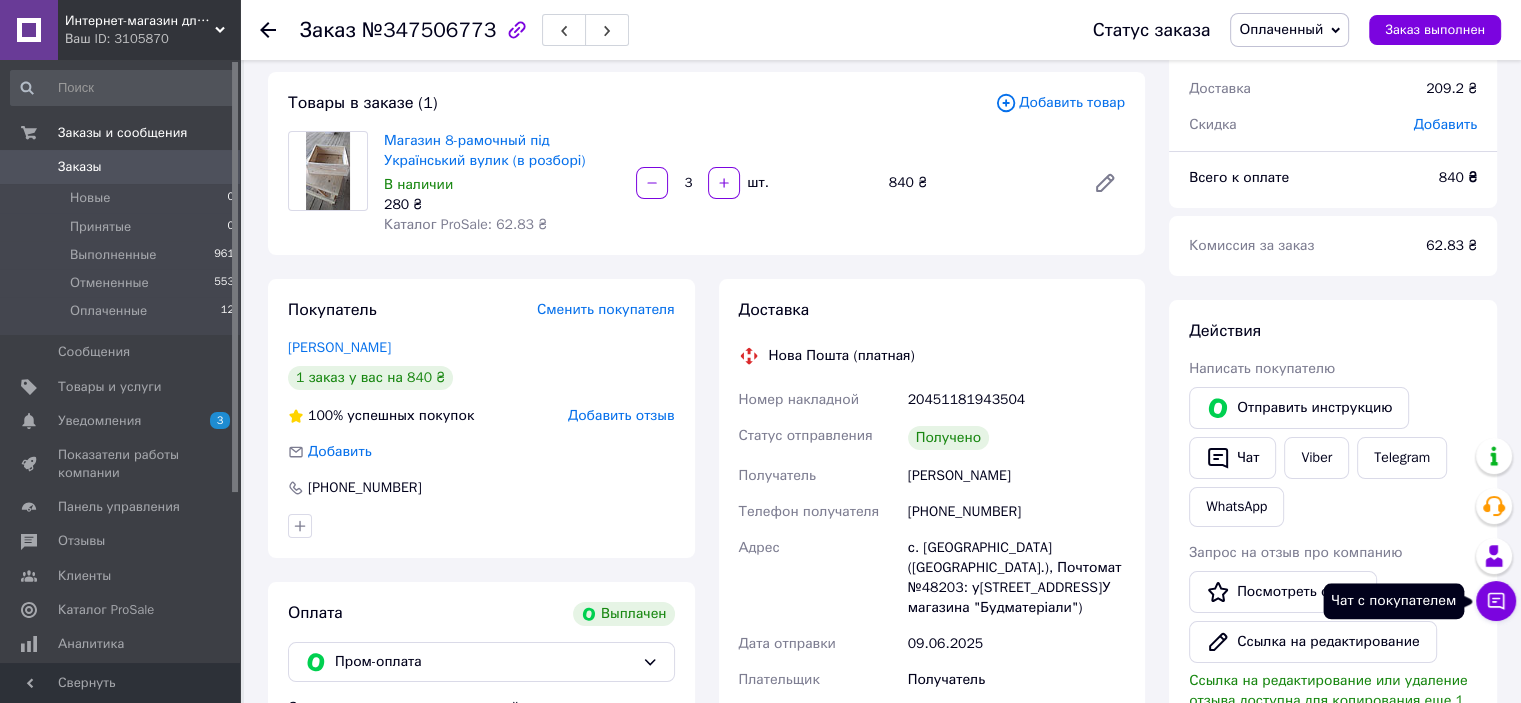 click 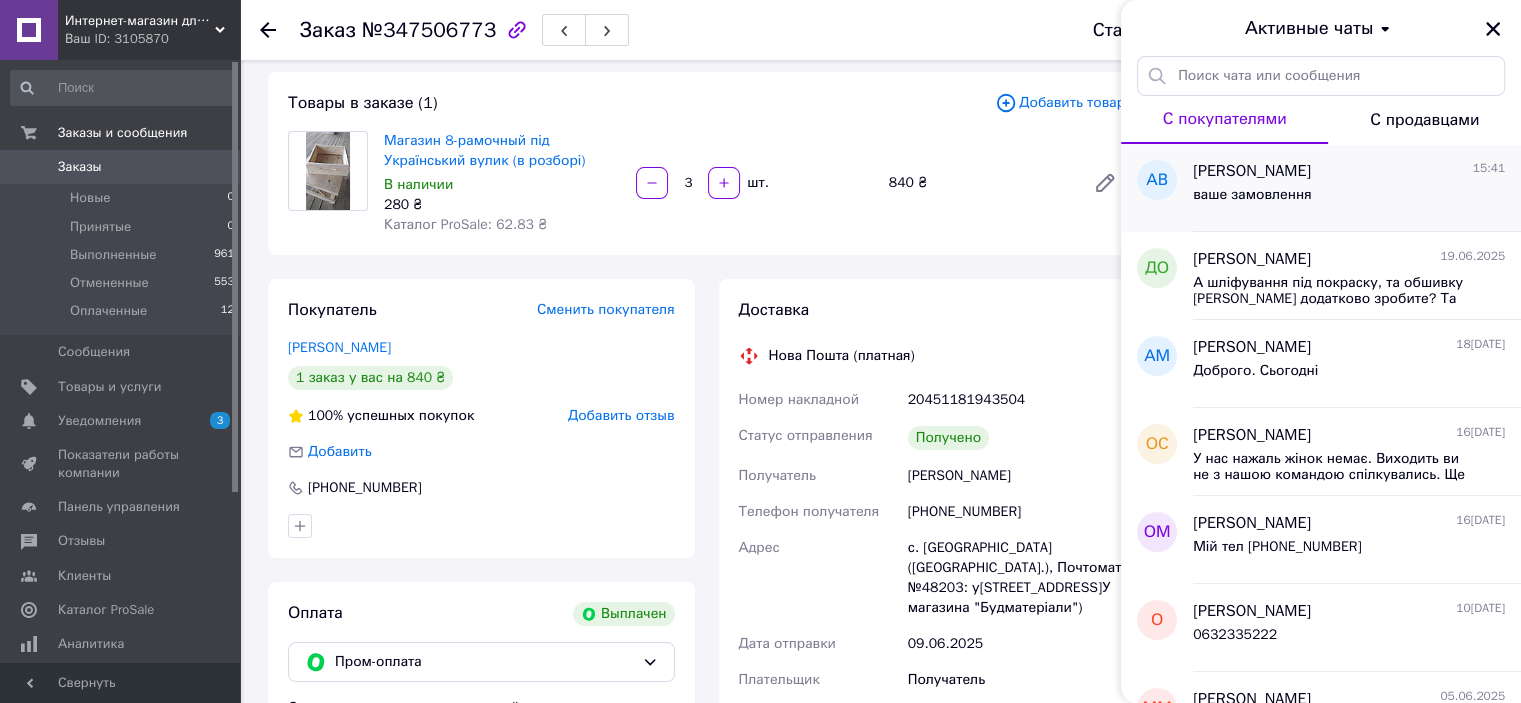 click on "ваше замовлення" at bounding box center (1349, 199) 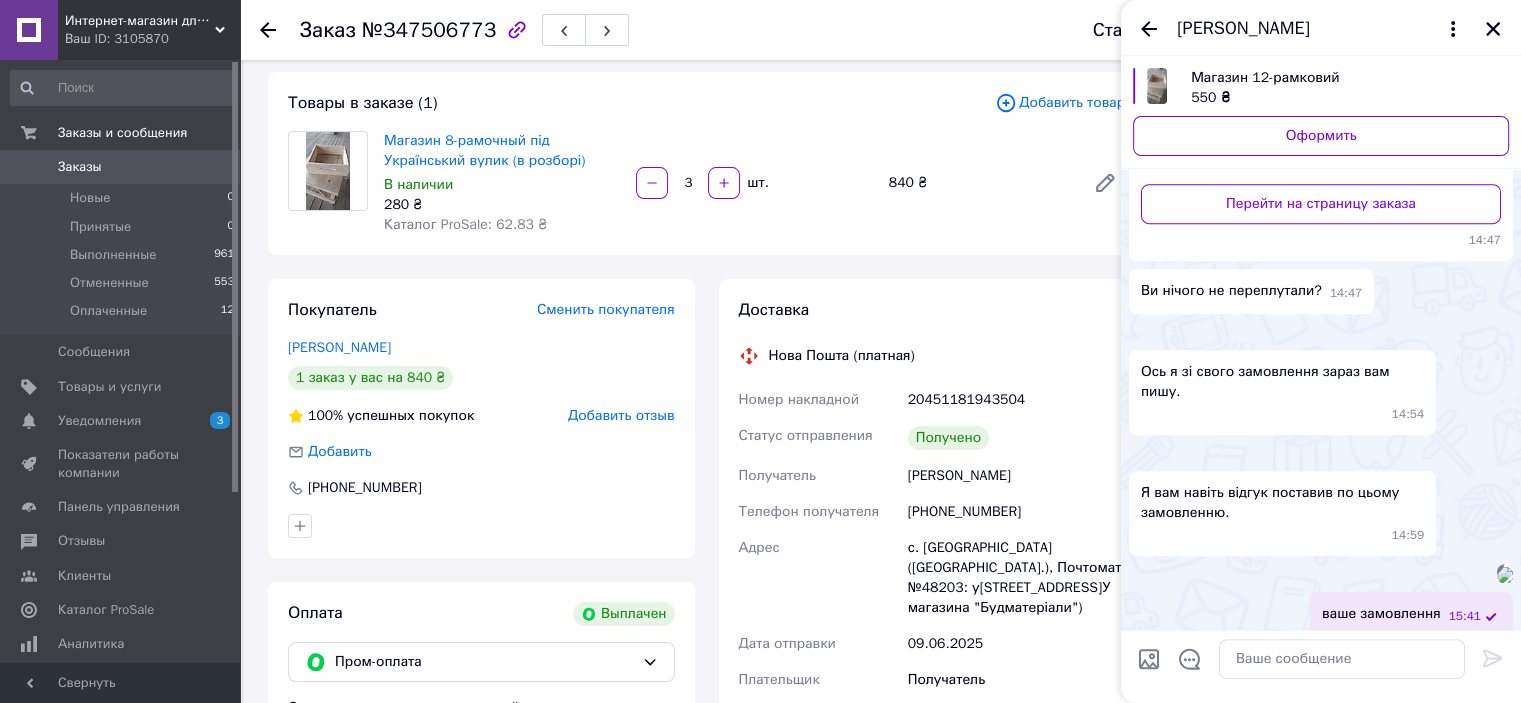 scroll, scrollTop: 1032, scrollLeft: 0, axis: vertical 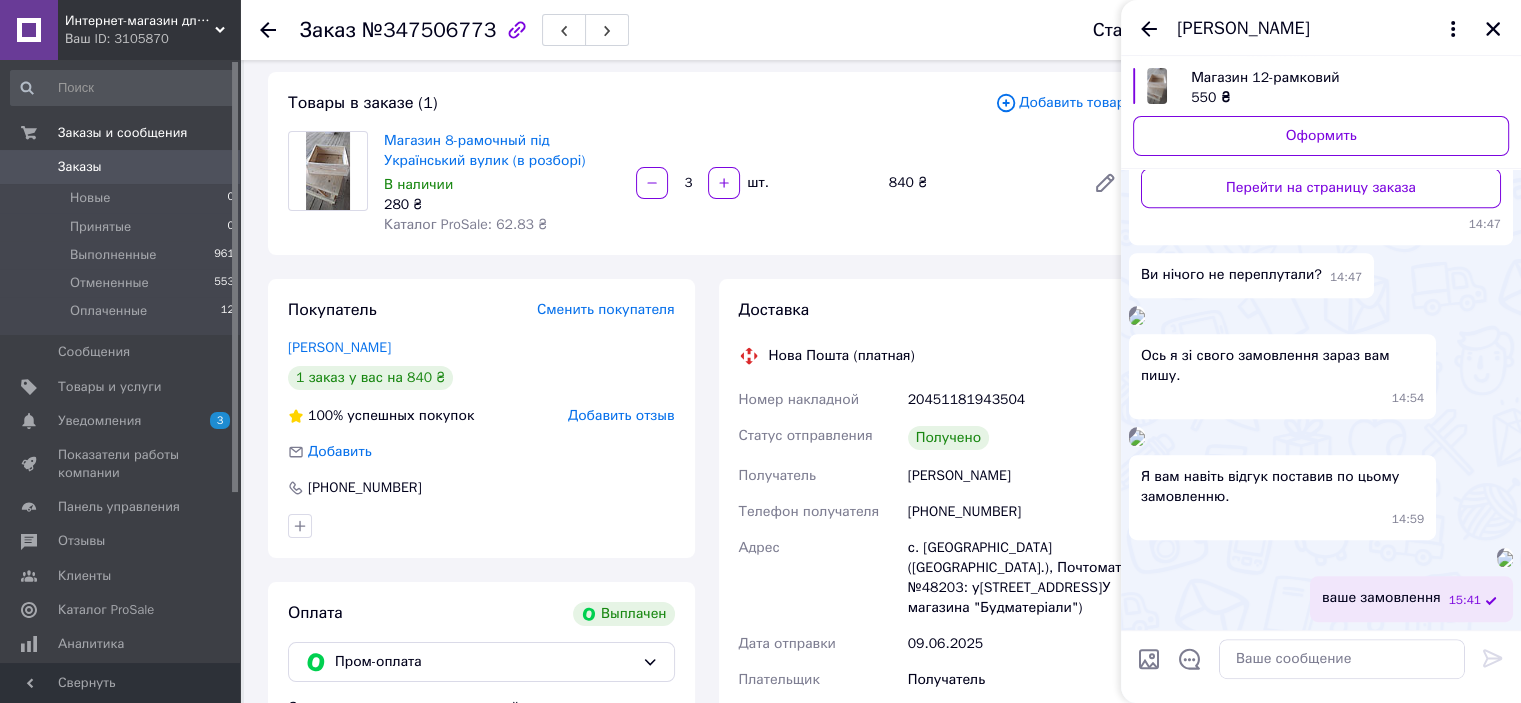 click at bounding box center [1137, -67] 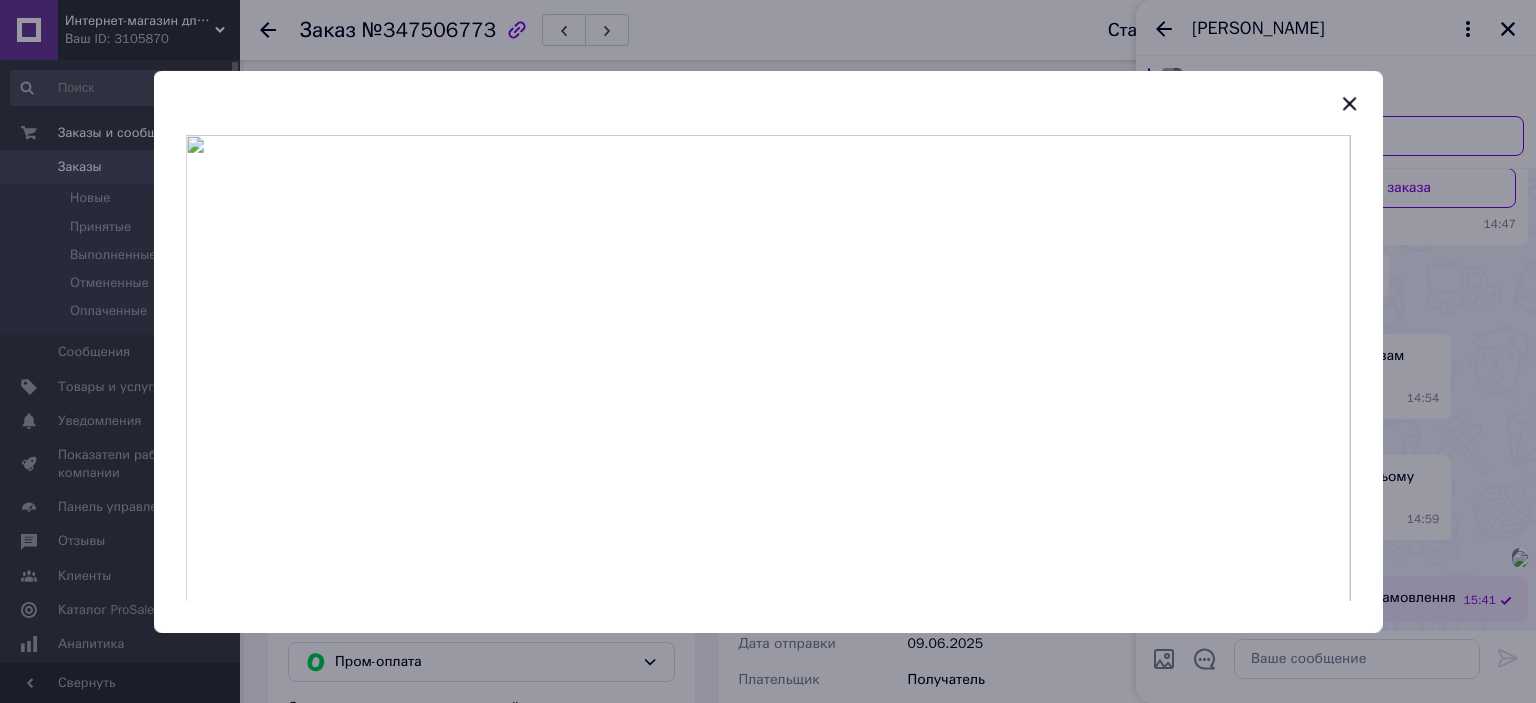 click at bounding box center [768, 367] 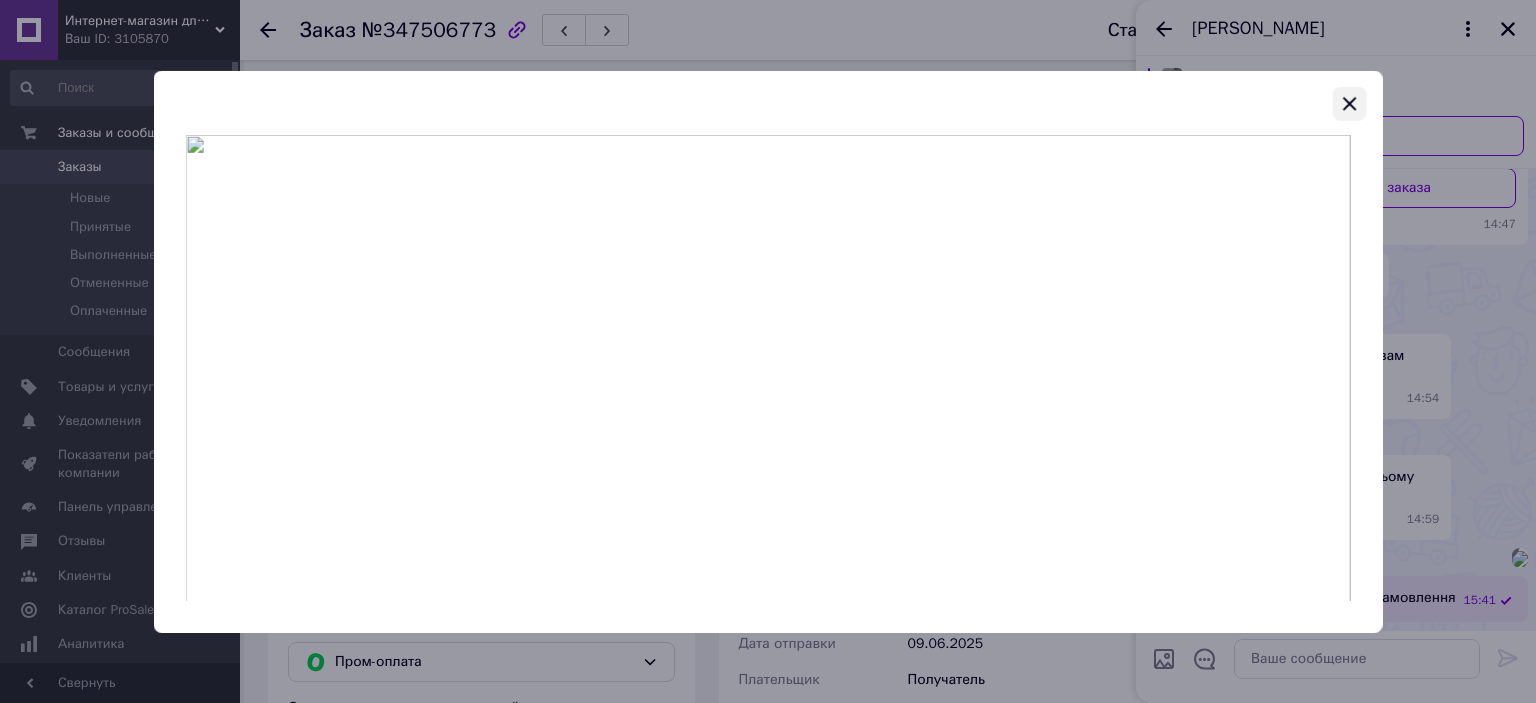 click 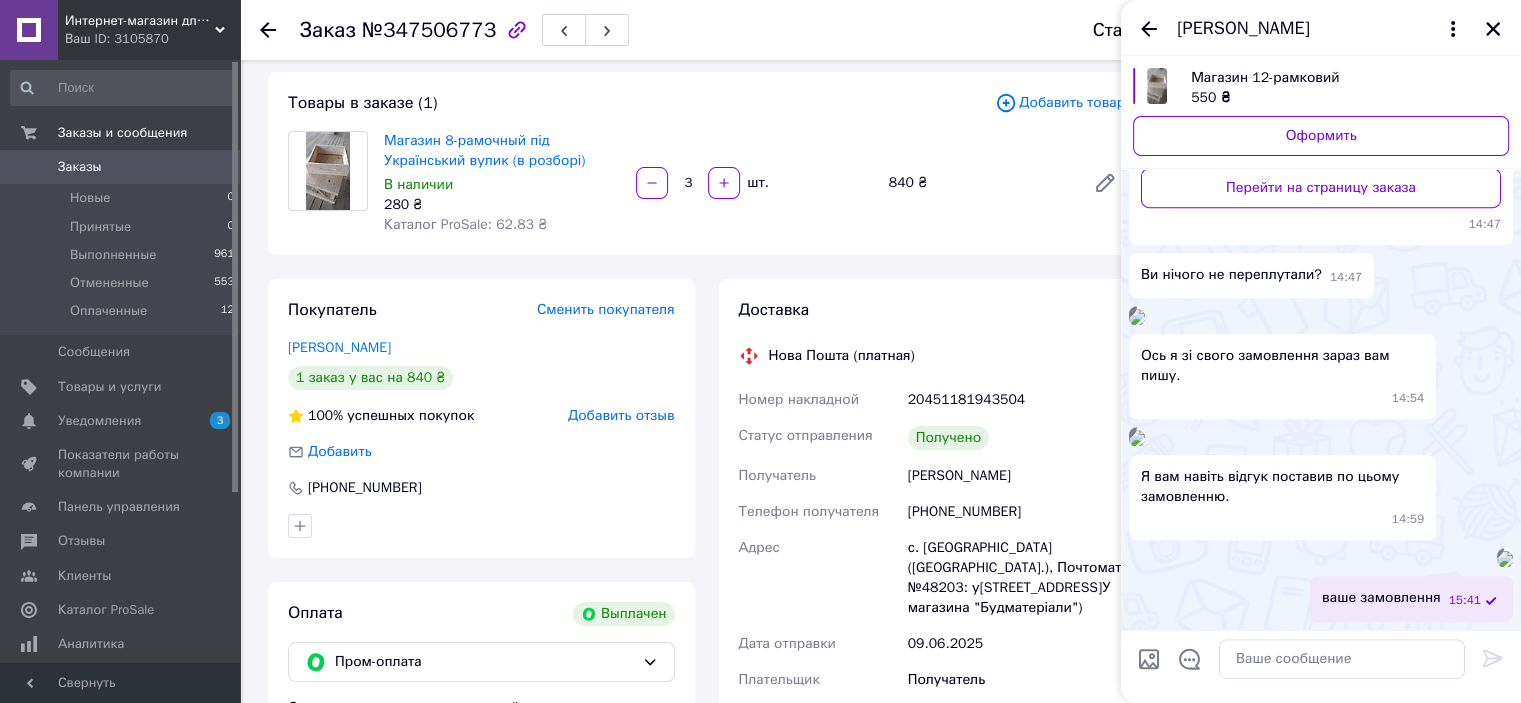 scroll, scrollTop: 1048, scrollLeft: 0, axis: vertical 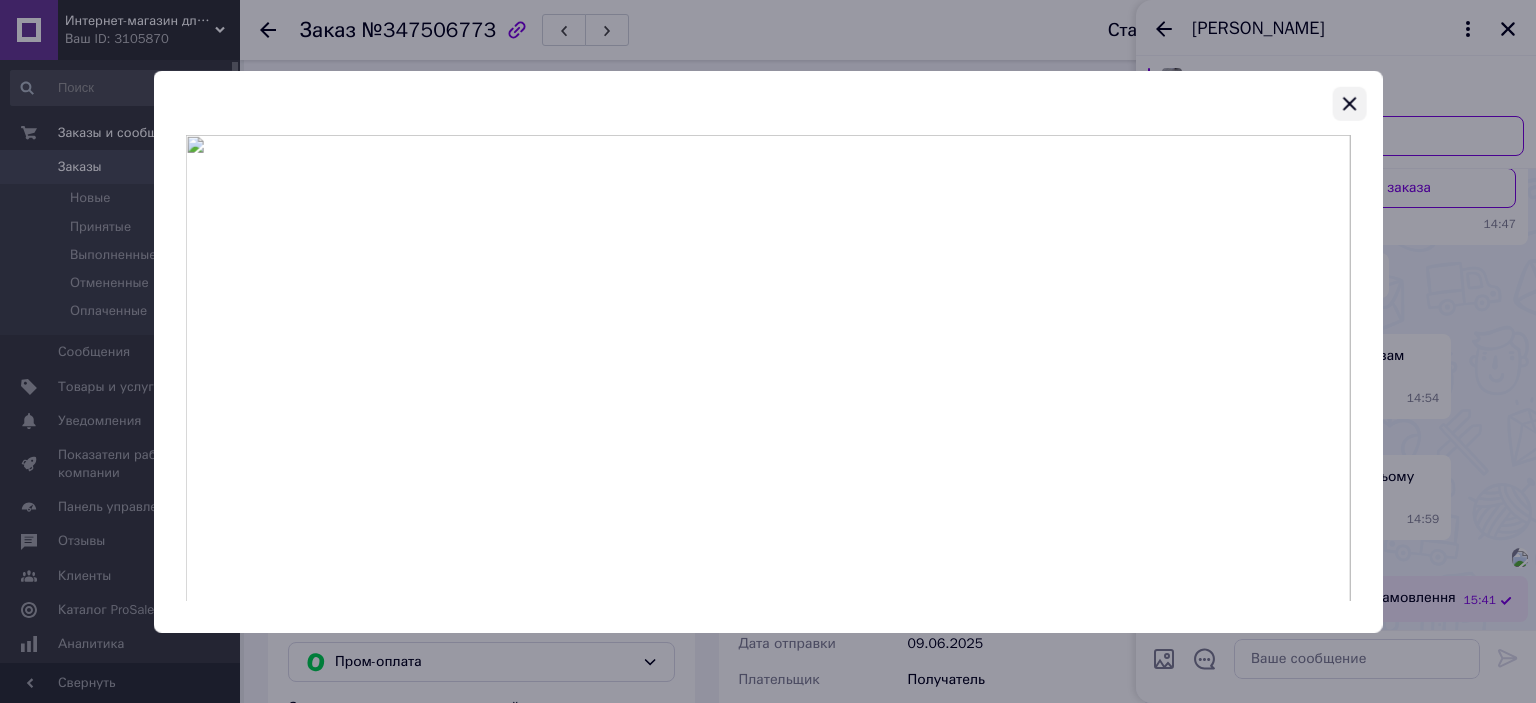 click 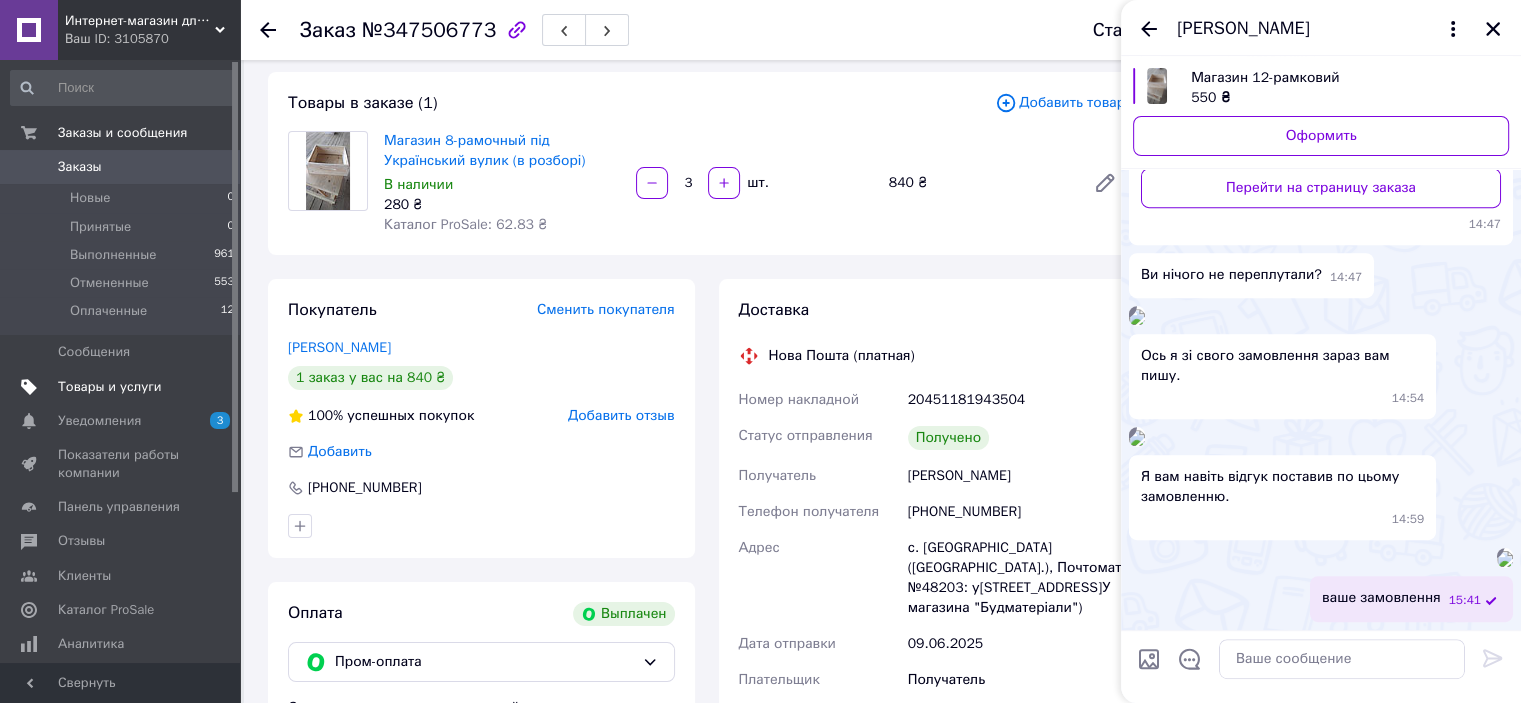 click on "Товары и услуги" at bounding box center (110, 387) 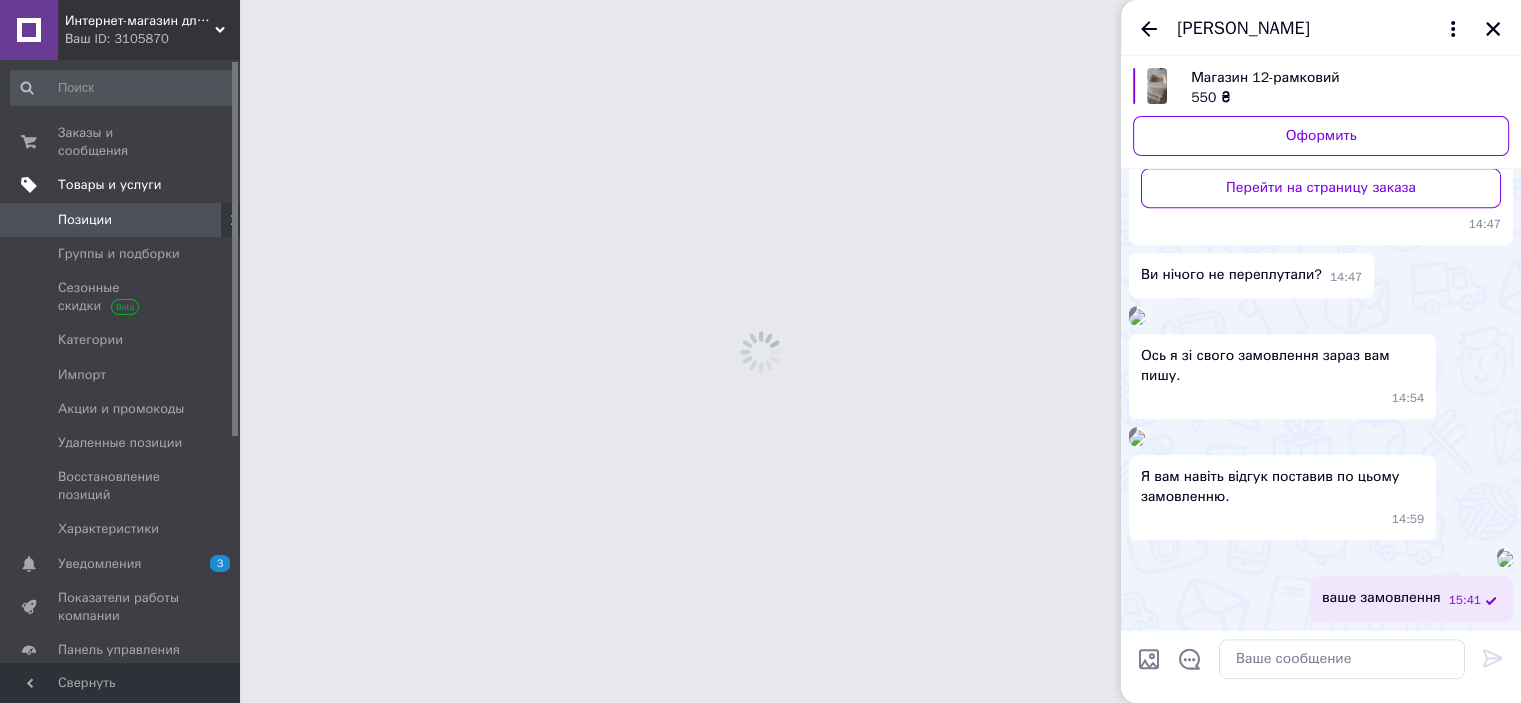 scroll, scrollTop: 0, scrollLeft: 0, axis: both 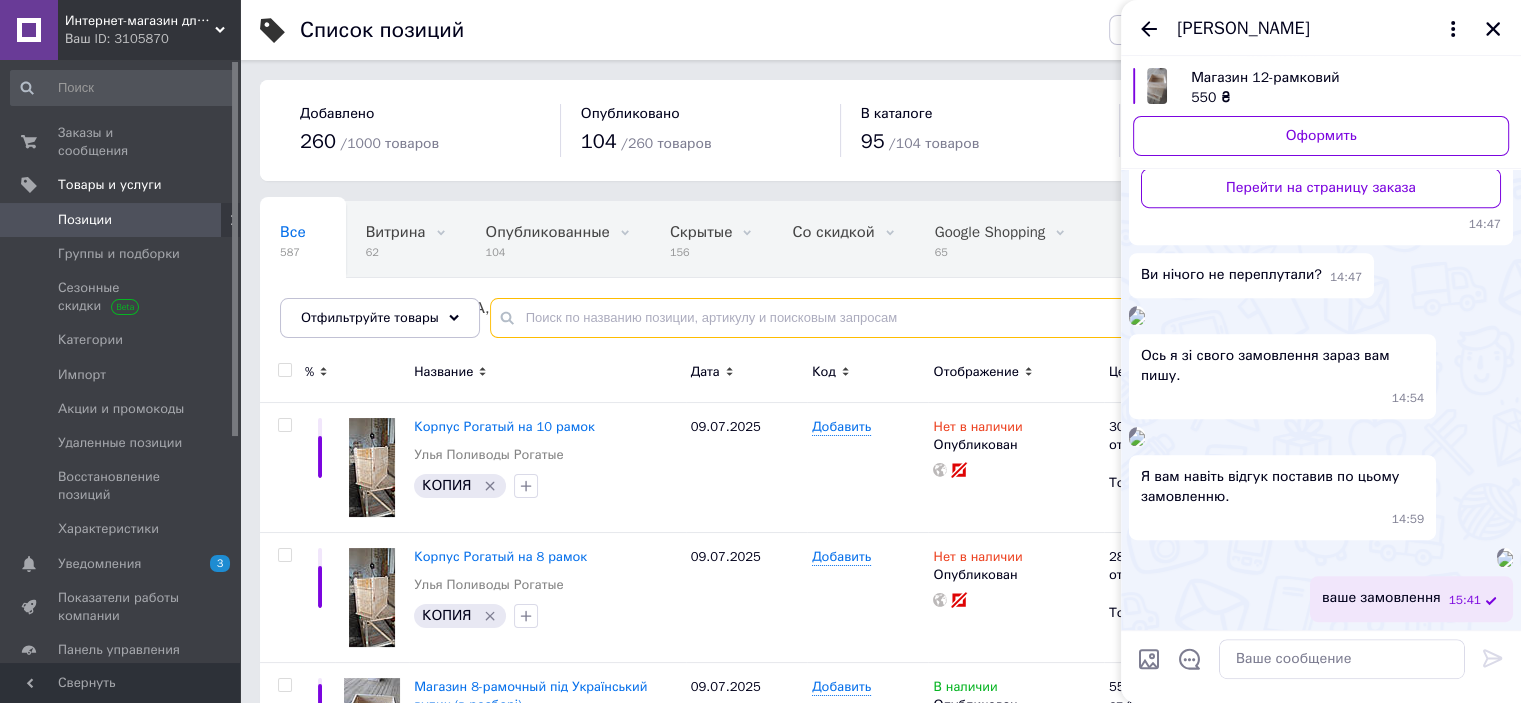 click at bounding box center (985, 318) 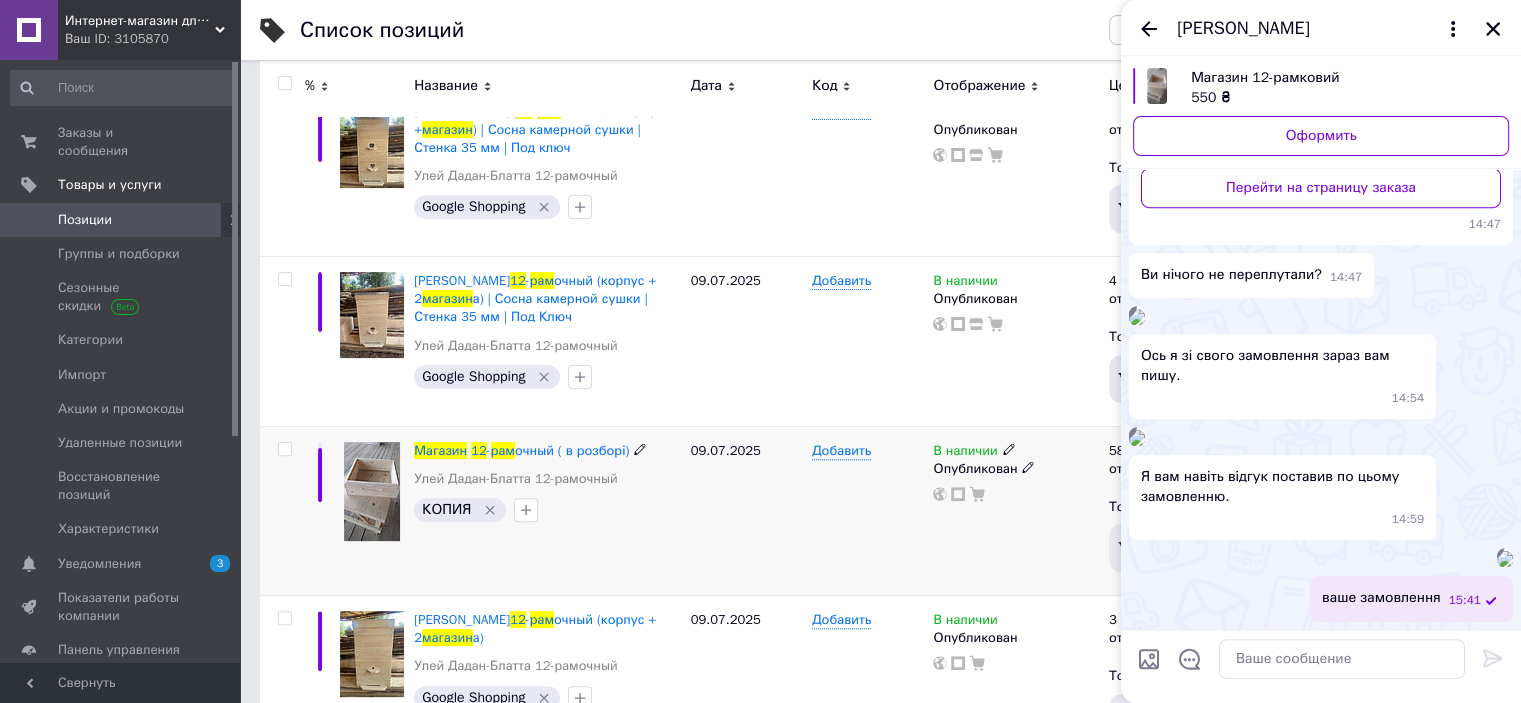 scroll, scrollTop: 600, scrollLeft: 0, axis: vertical 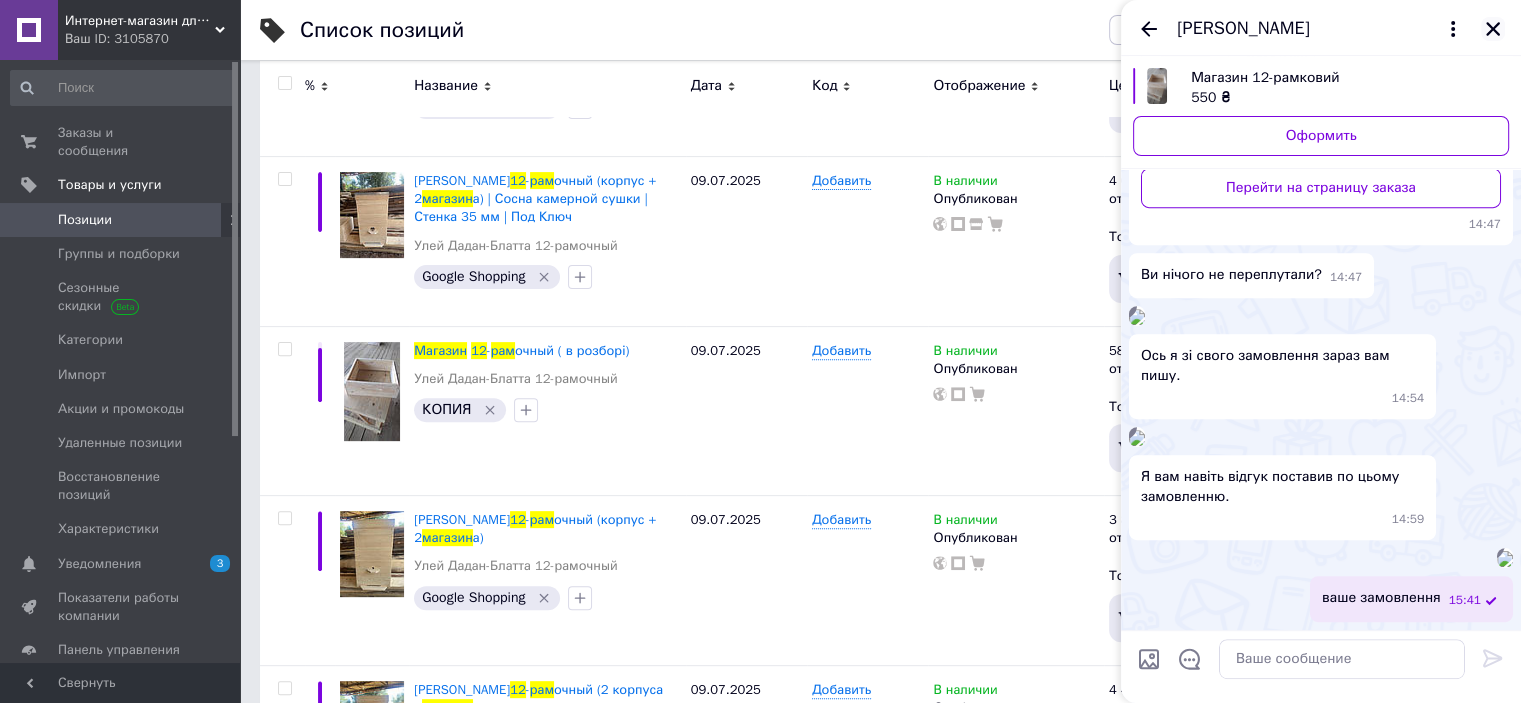 type on "магазин 12 рам" 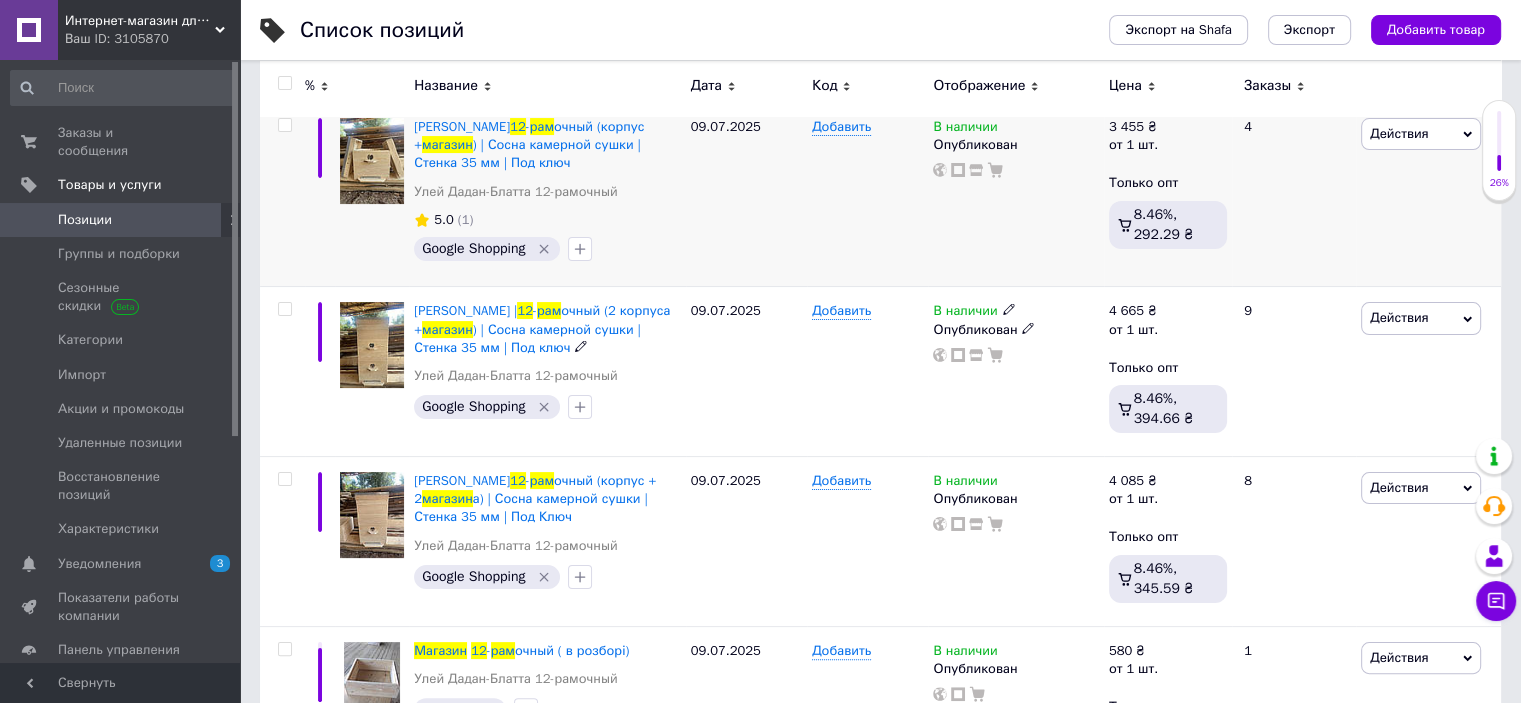 scroll, scrollTop: 0, scrollLeft: 0, axis: both 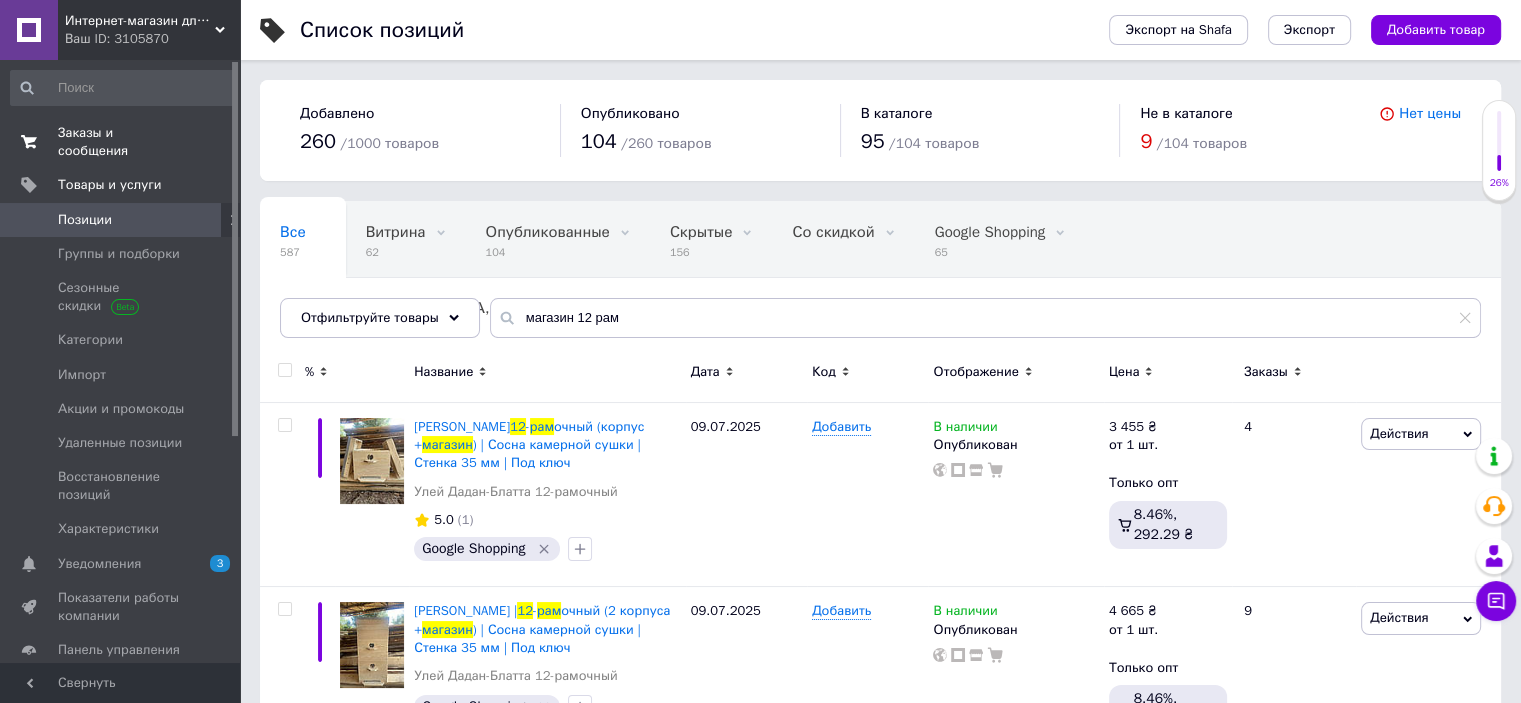 click on "Заказы и сообщения" at bounding box center [121, 142] 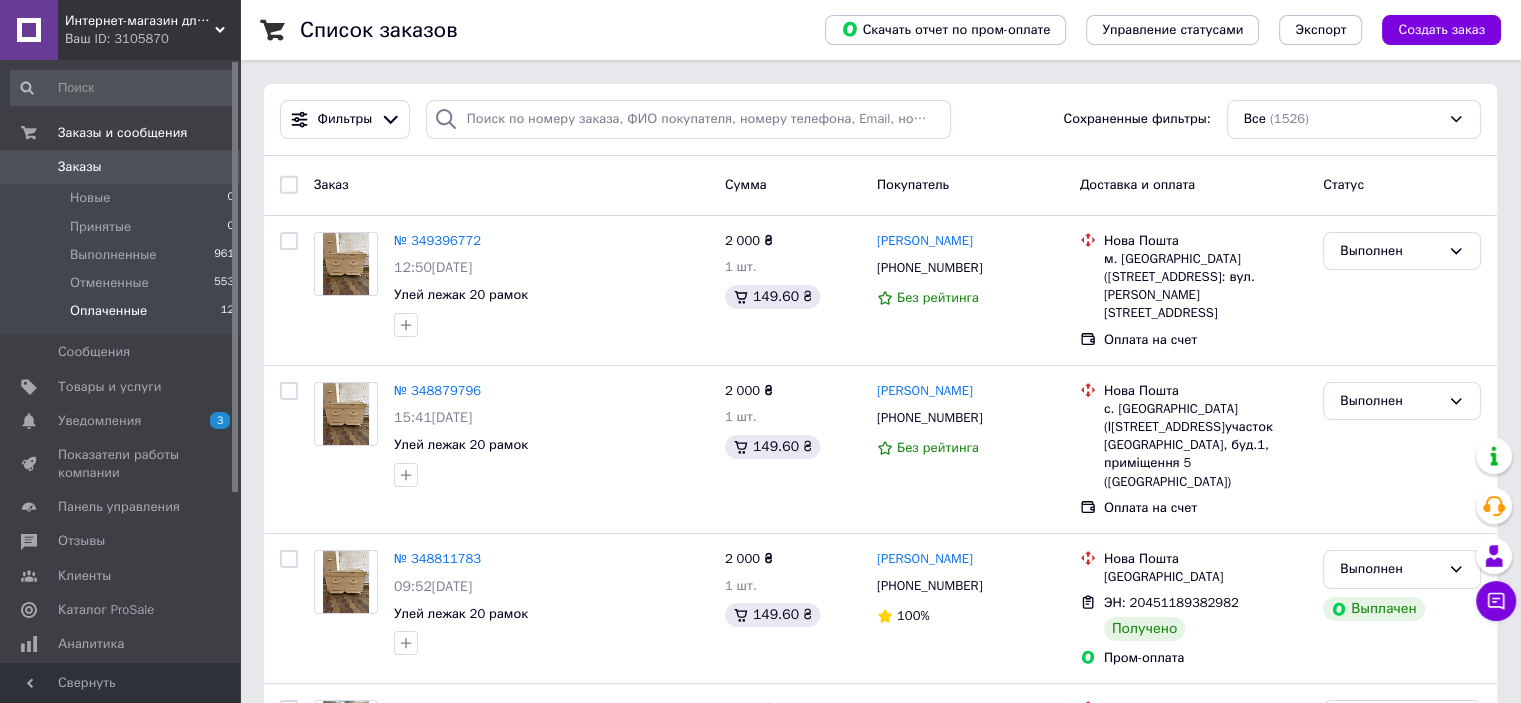 click on "Оплаченные" at bounding box center [108, 311] 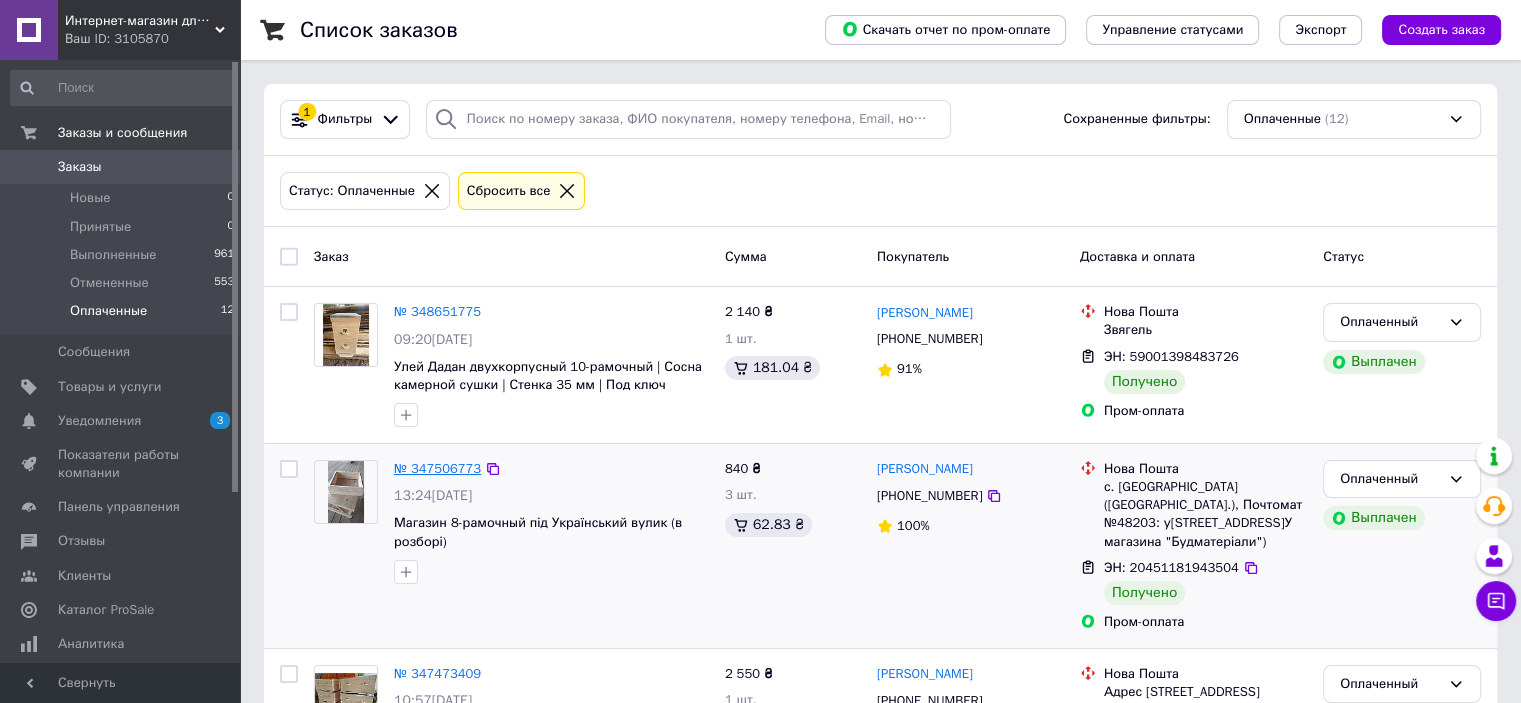 click on "№ 347506773" at bounding box center (437, 468) 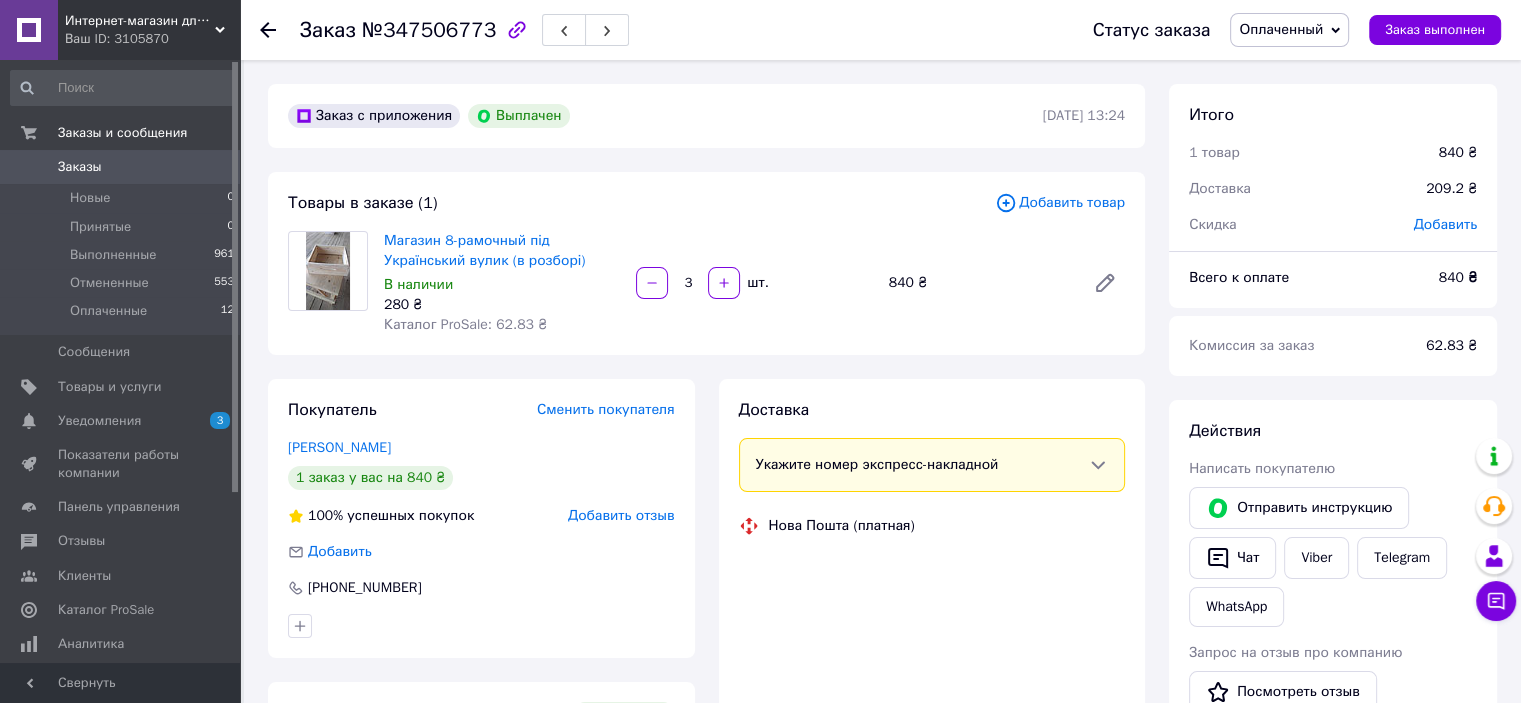 scroll, scrollTop: 188, scrollLeft: 0, axis: vertical 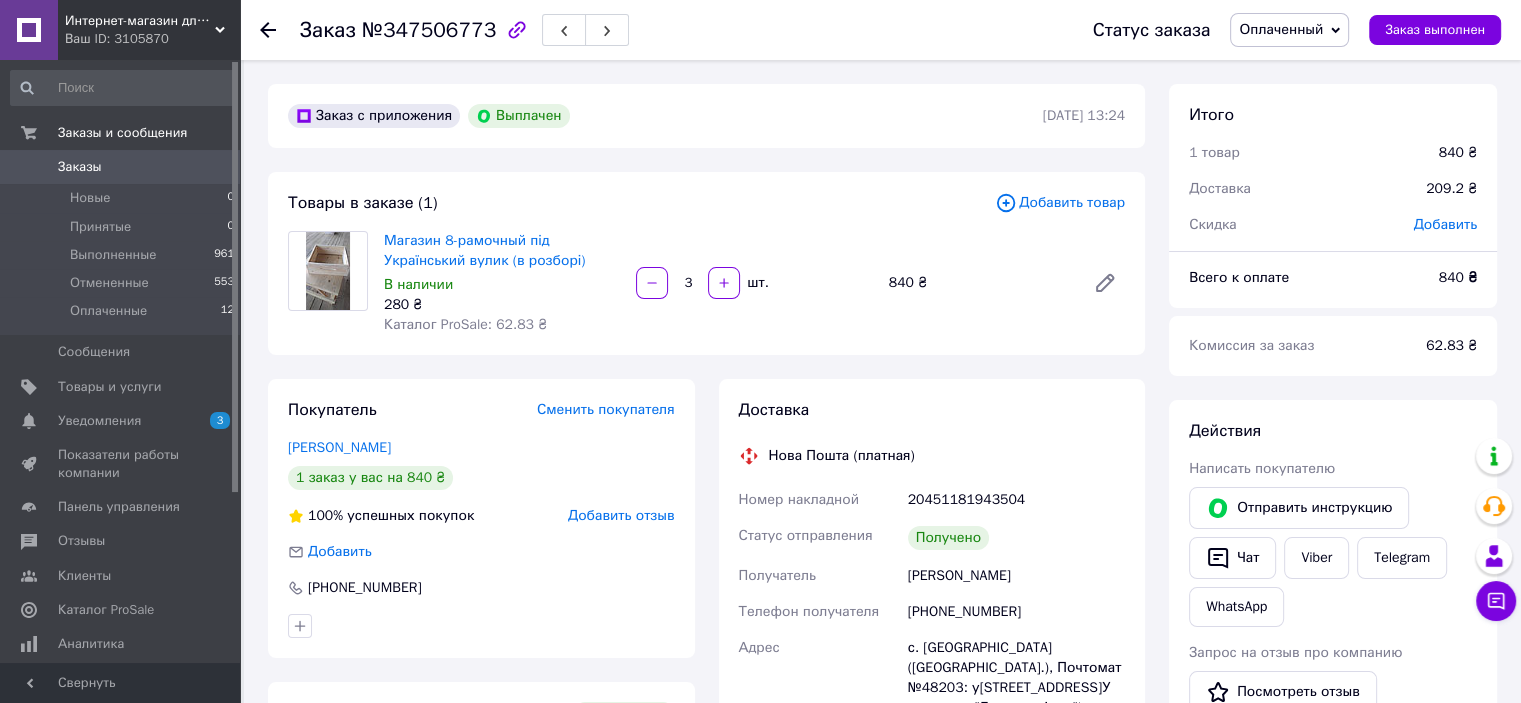 click 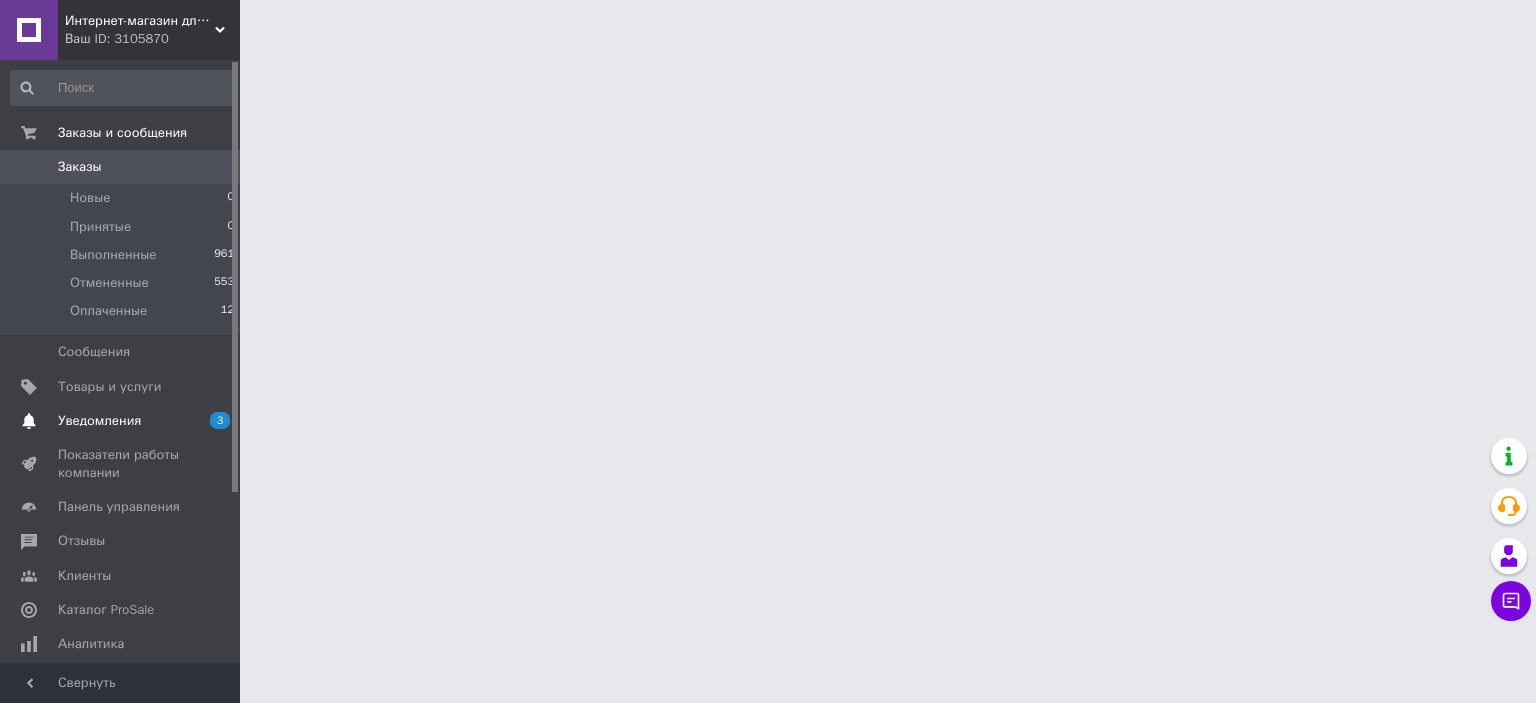click on "Уведомления" at bounding box center (99, 421) 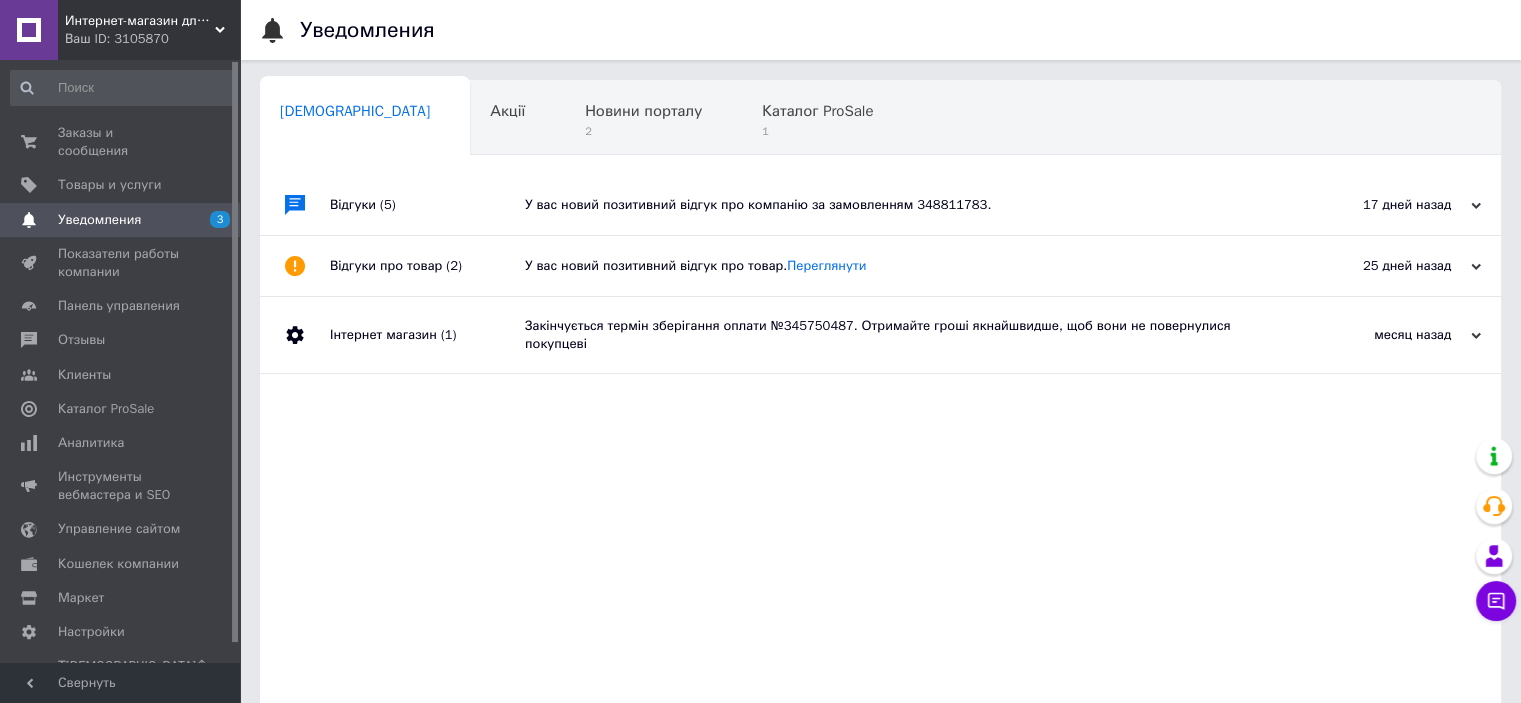 click on "Відгуки   (5)" at bounding box center (427, 205) 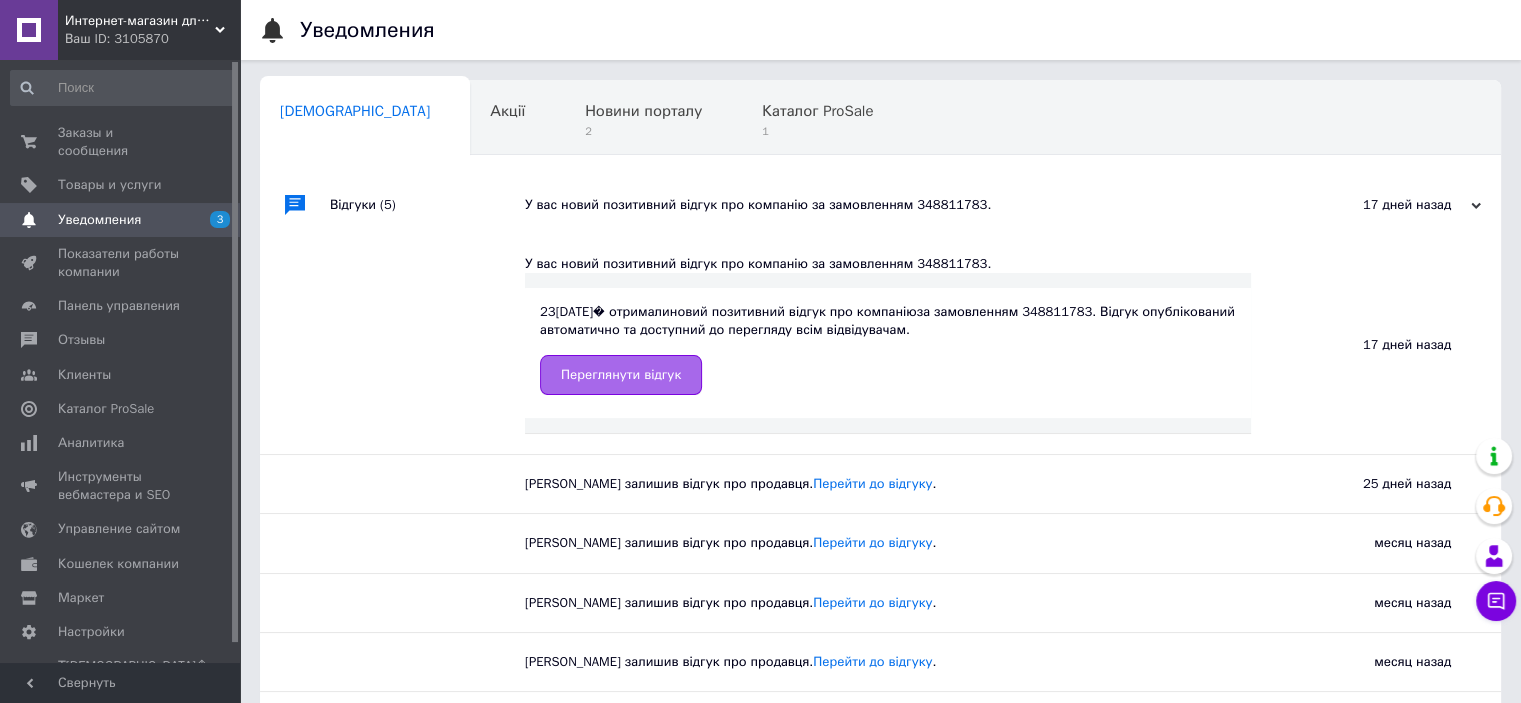 click on "Переглянути відгук" at bounding box center (621, 375) 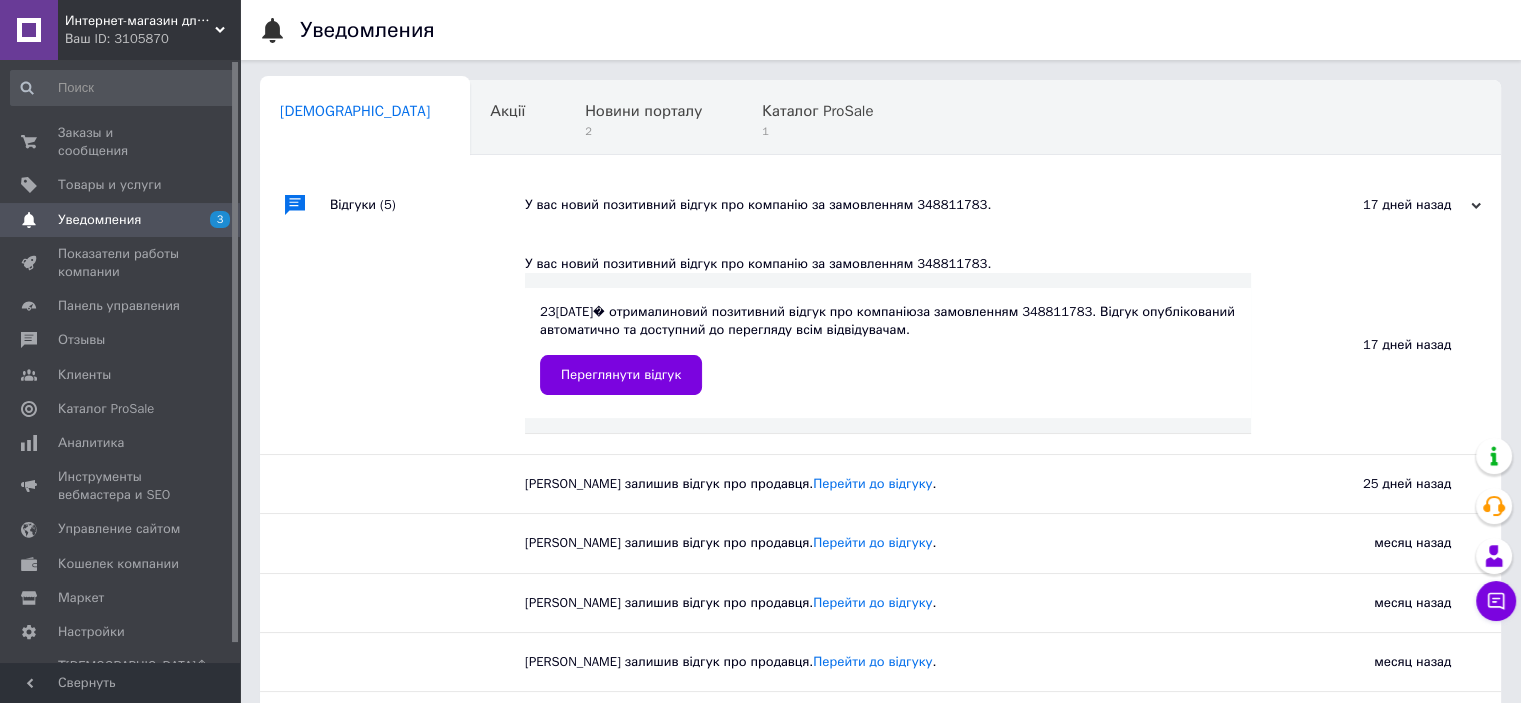 click on "Уведомления" at bounding box center [99, 220] 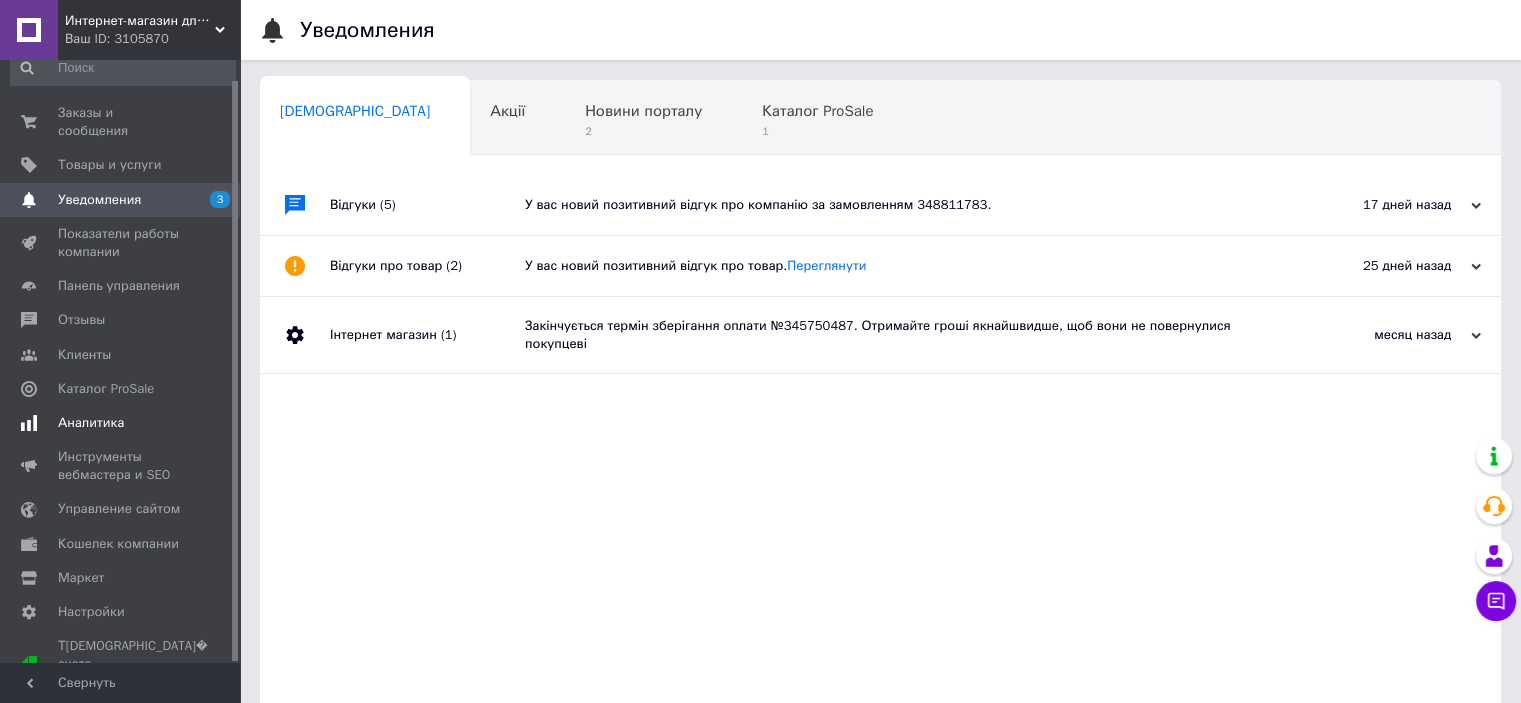 scroll, scrollTop: 0, scrollLeft: 0, axis: both 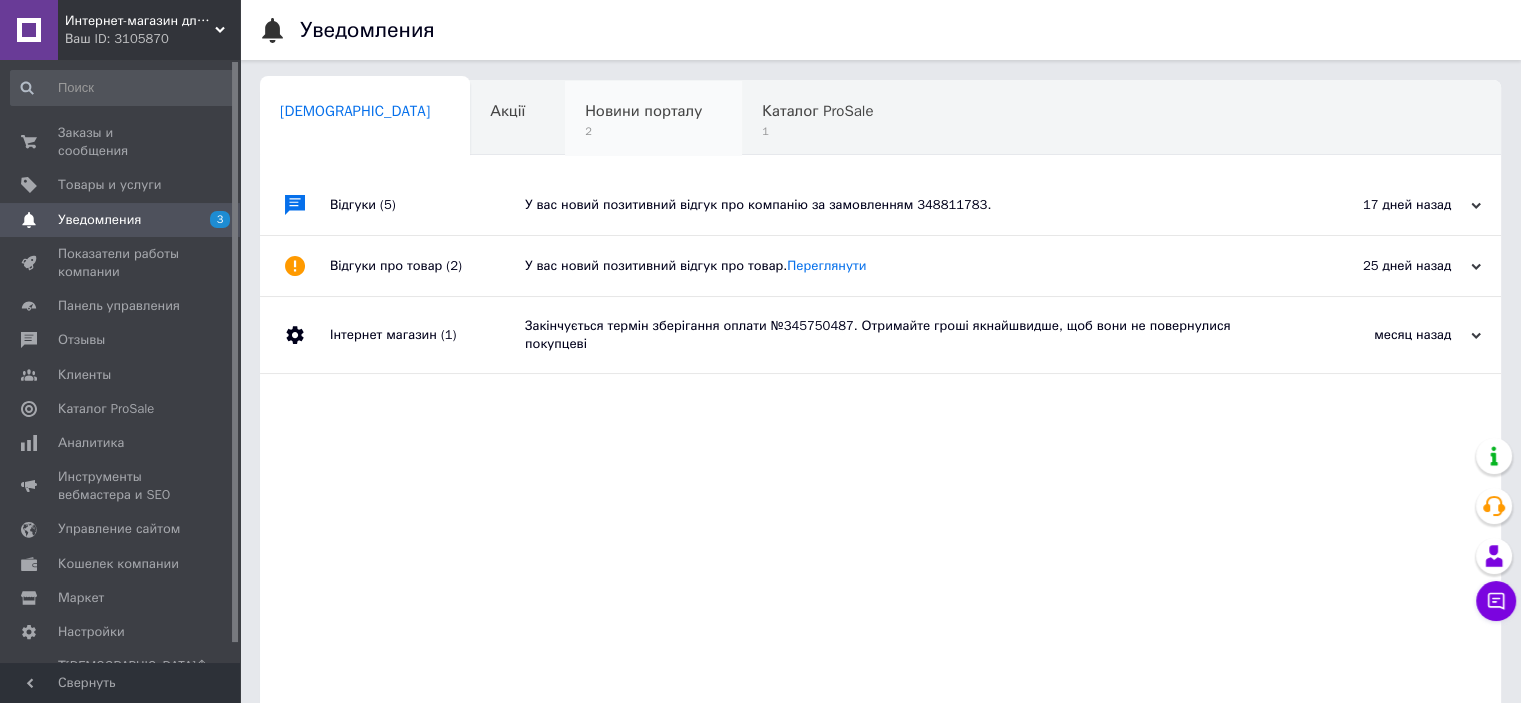 click on "Новини порталу" at bounding box center [643, 111] 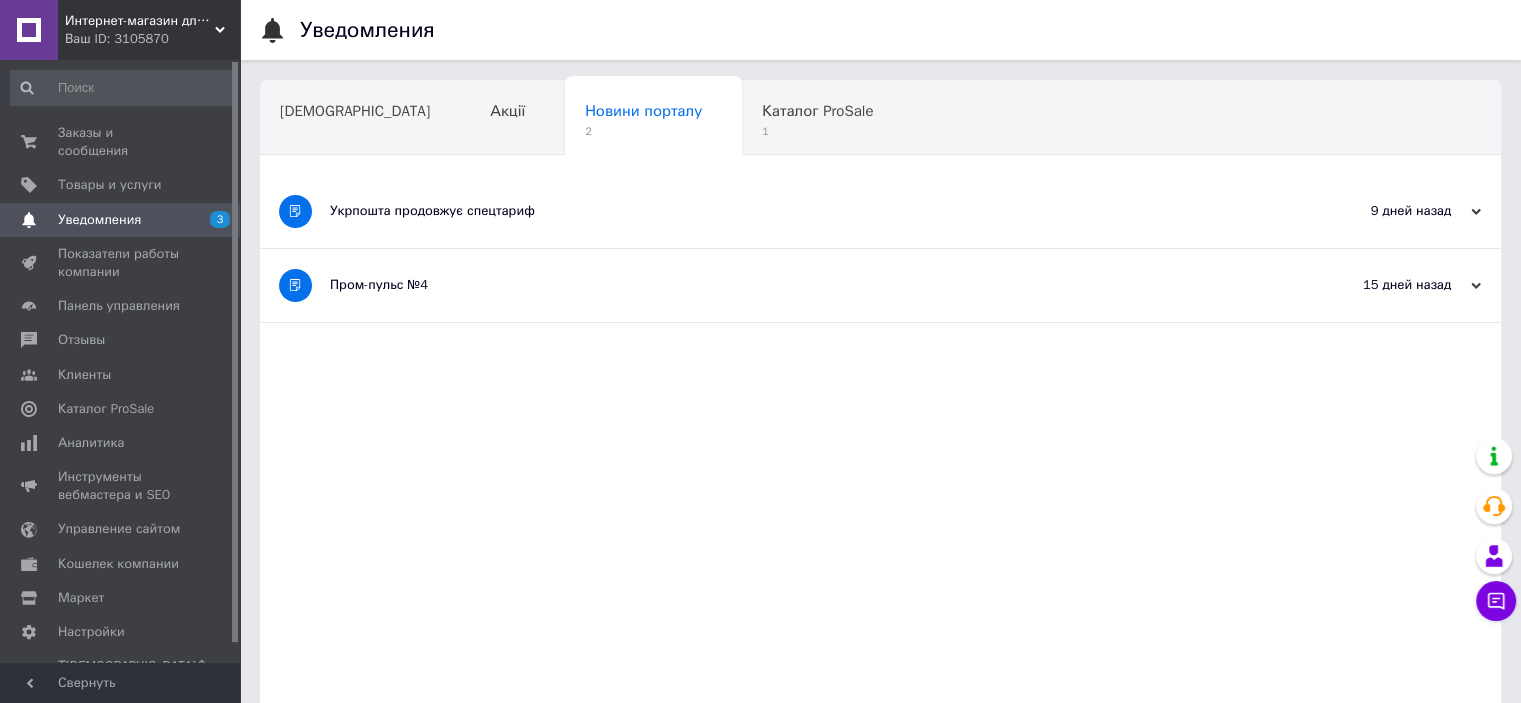 click on "Пром-пульс №4" at bounding box center (805, 285) 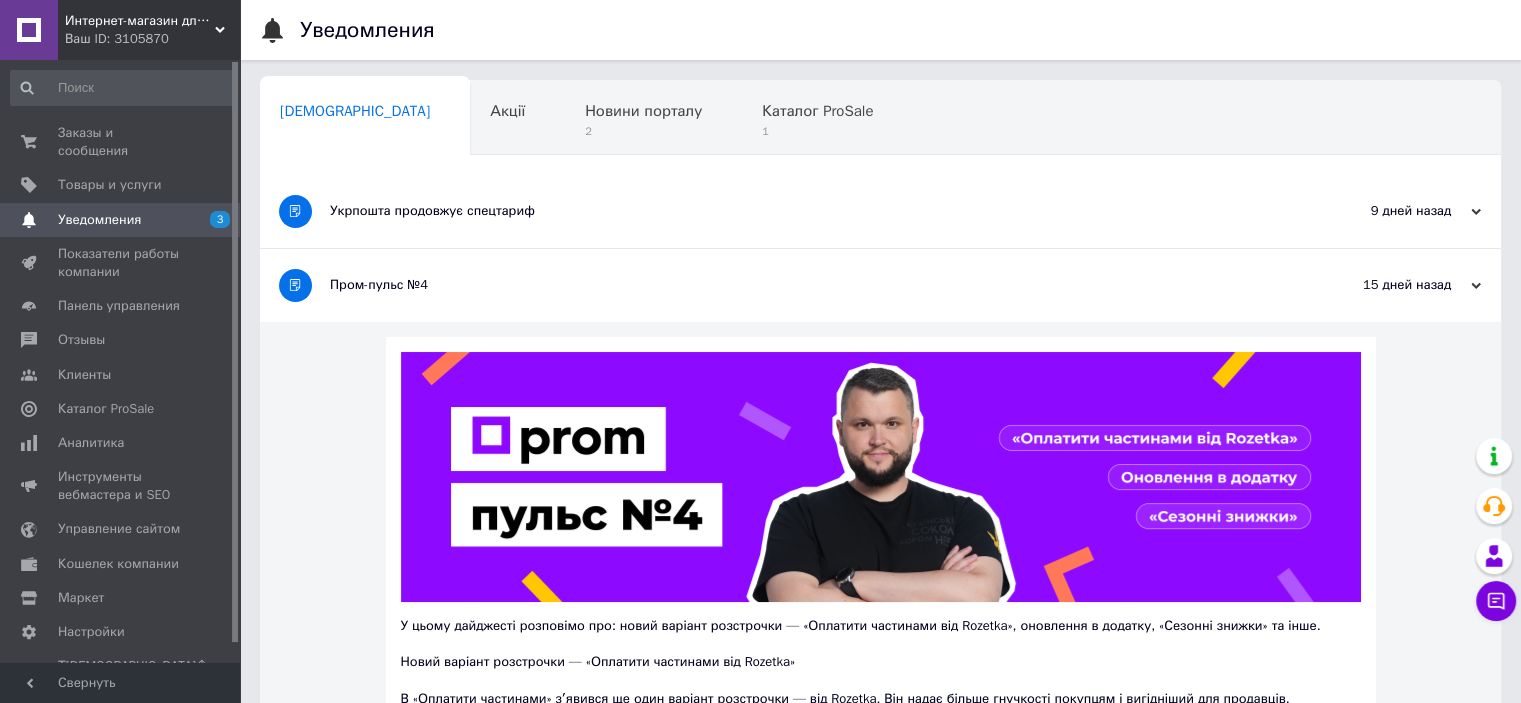 click on "Укрпошта продовжує спецтариф" at bounding box center [805, 211] 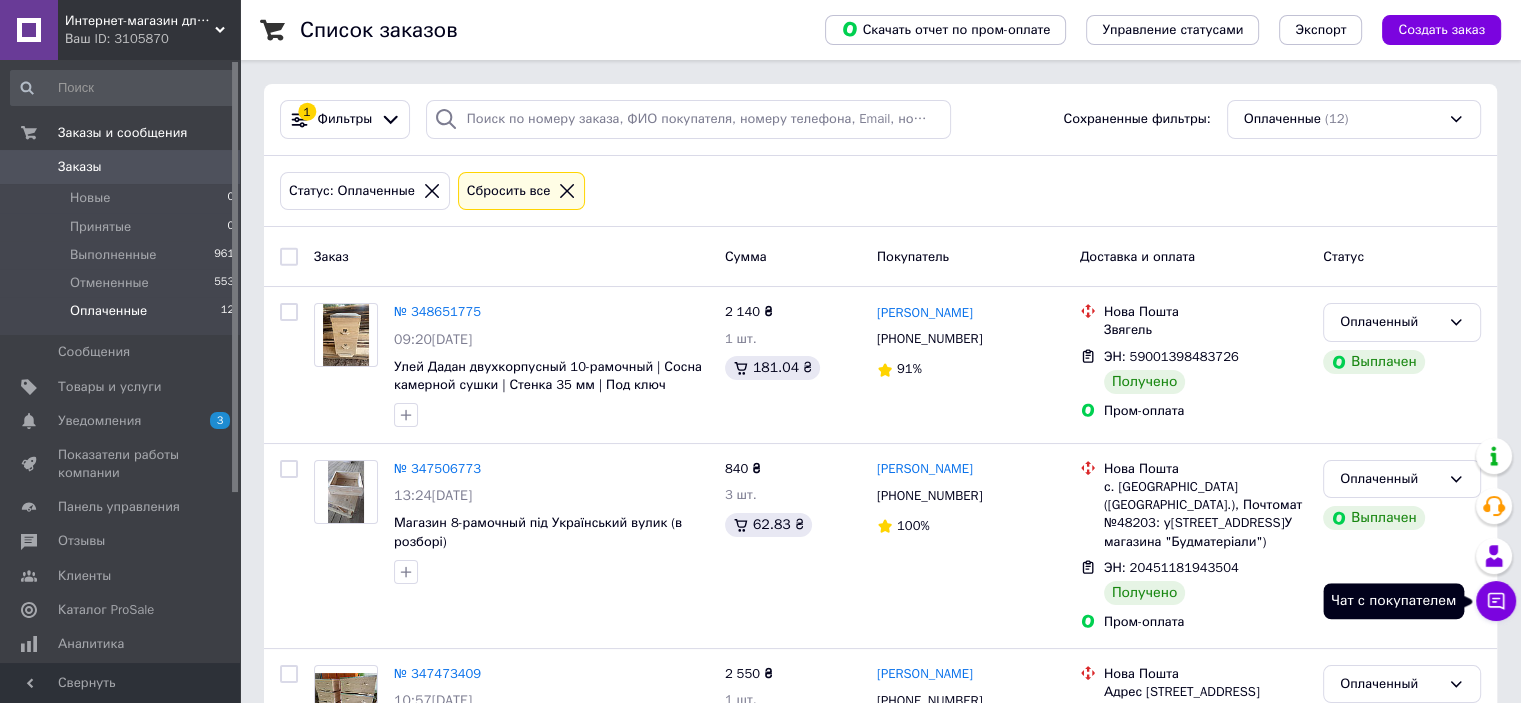 click 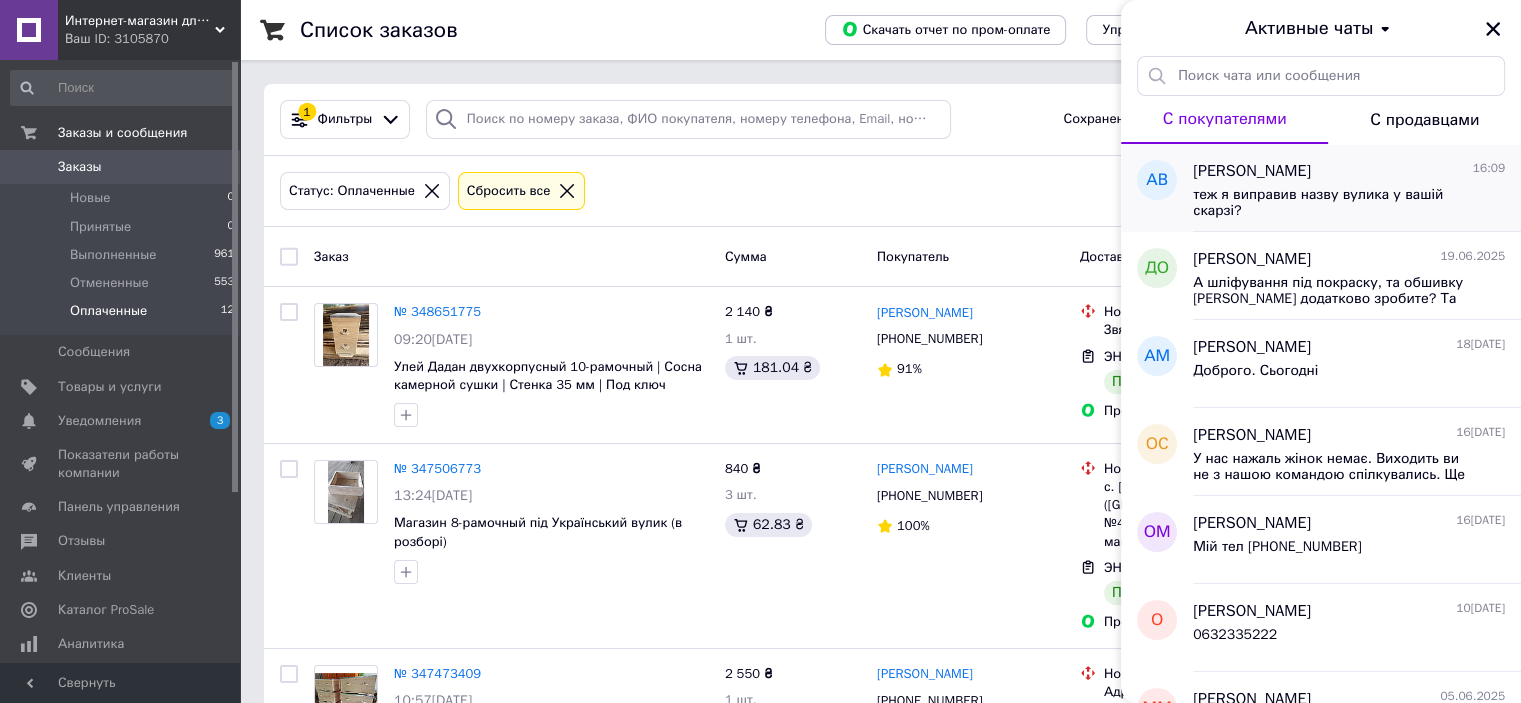 click on "теж я виправив назву вулика у вашій скарзі?" at bounding box center [1349, 201] 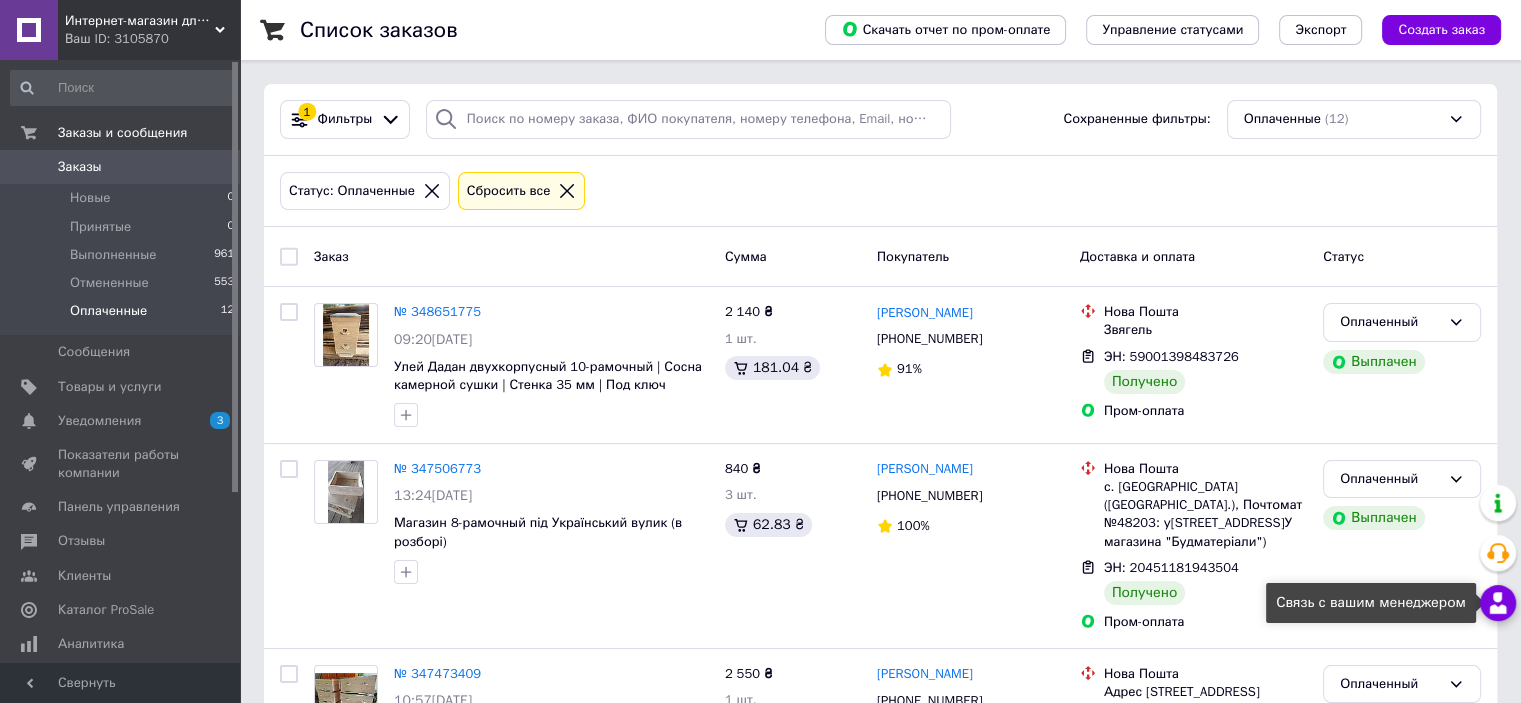 click 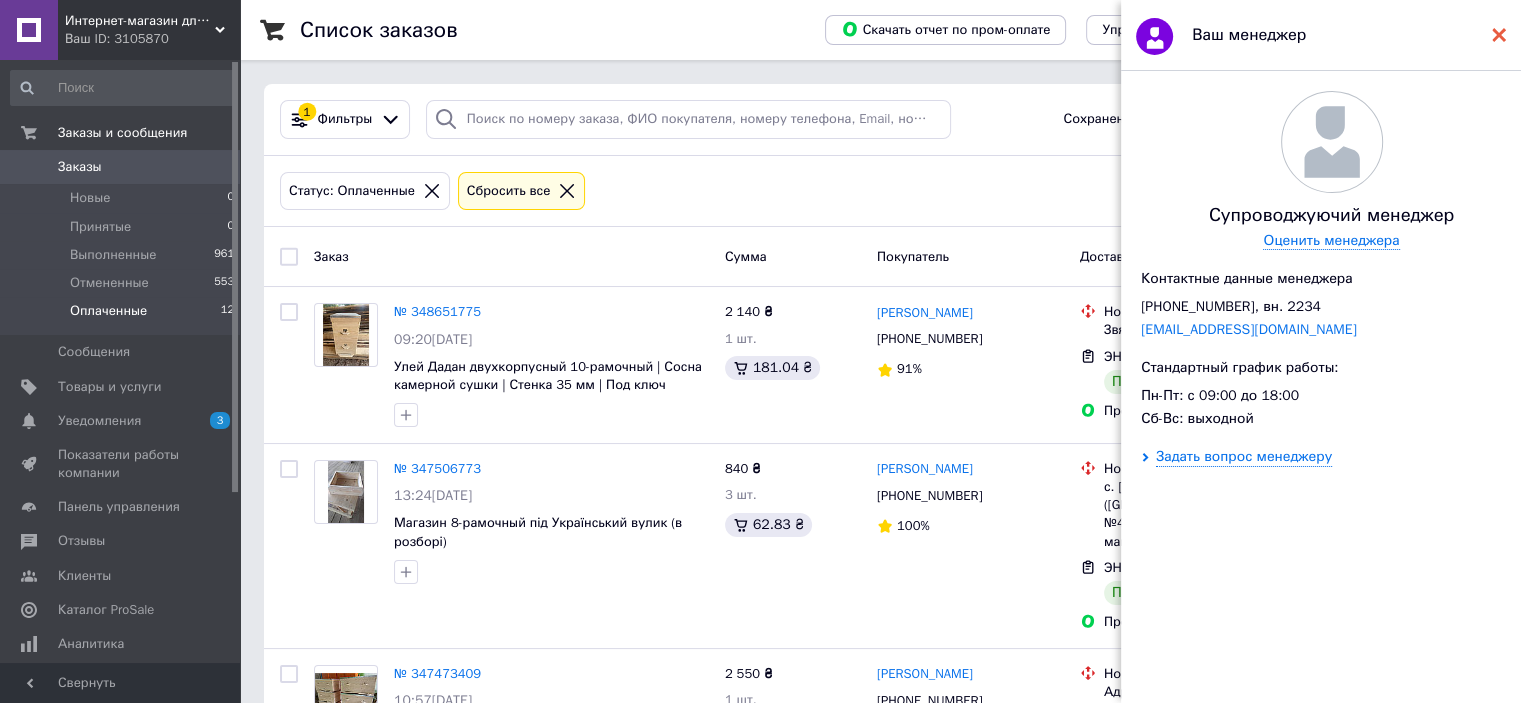 click 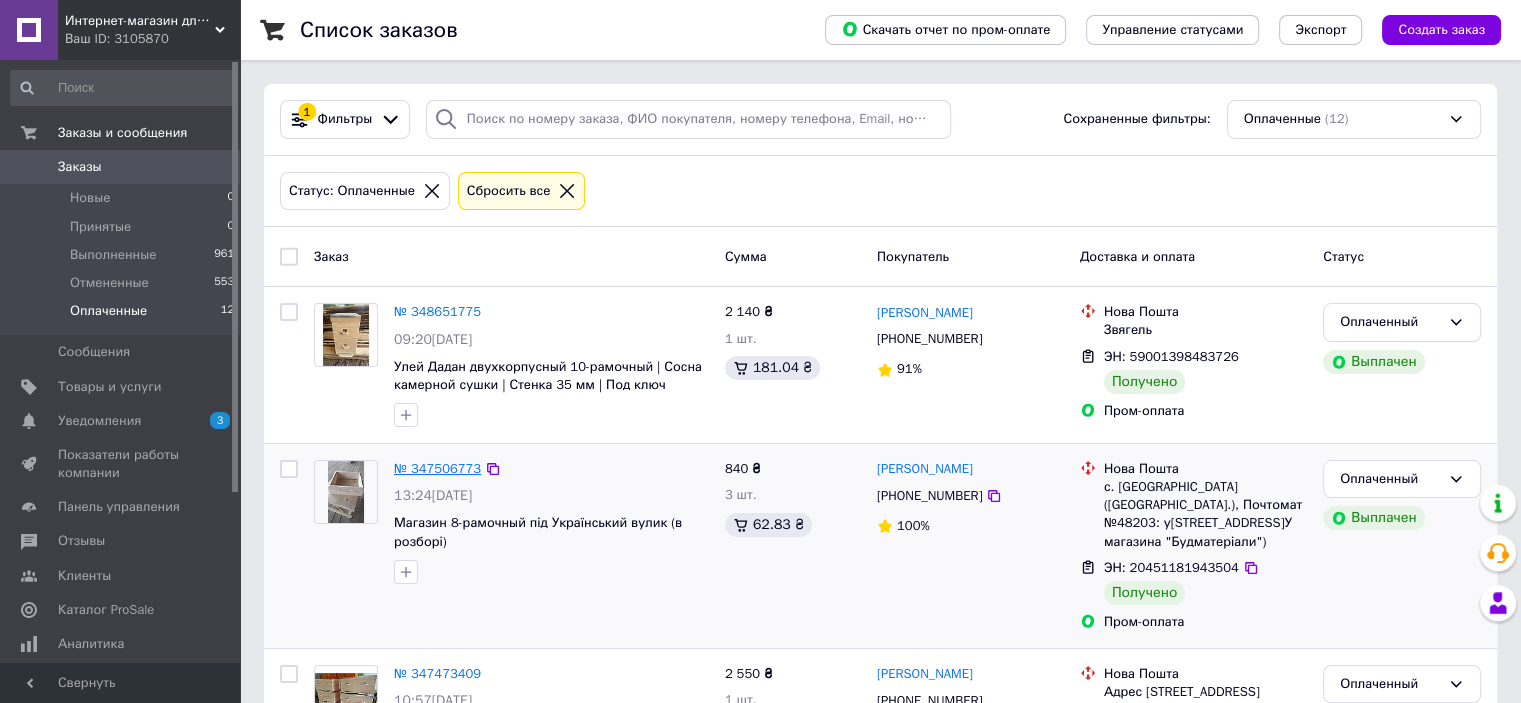 click on "№ 347506773" at bounding box center [437, 468] 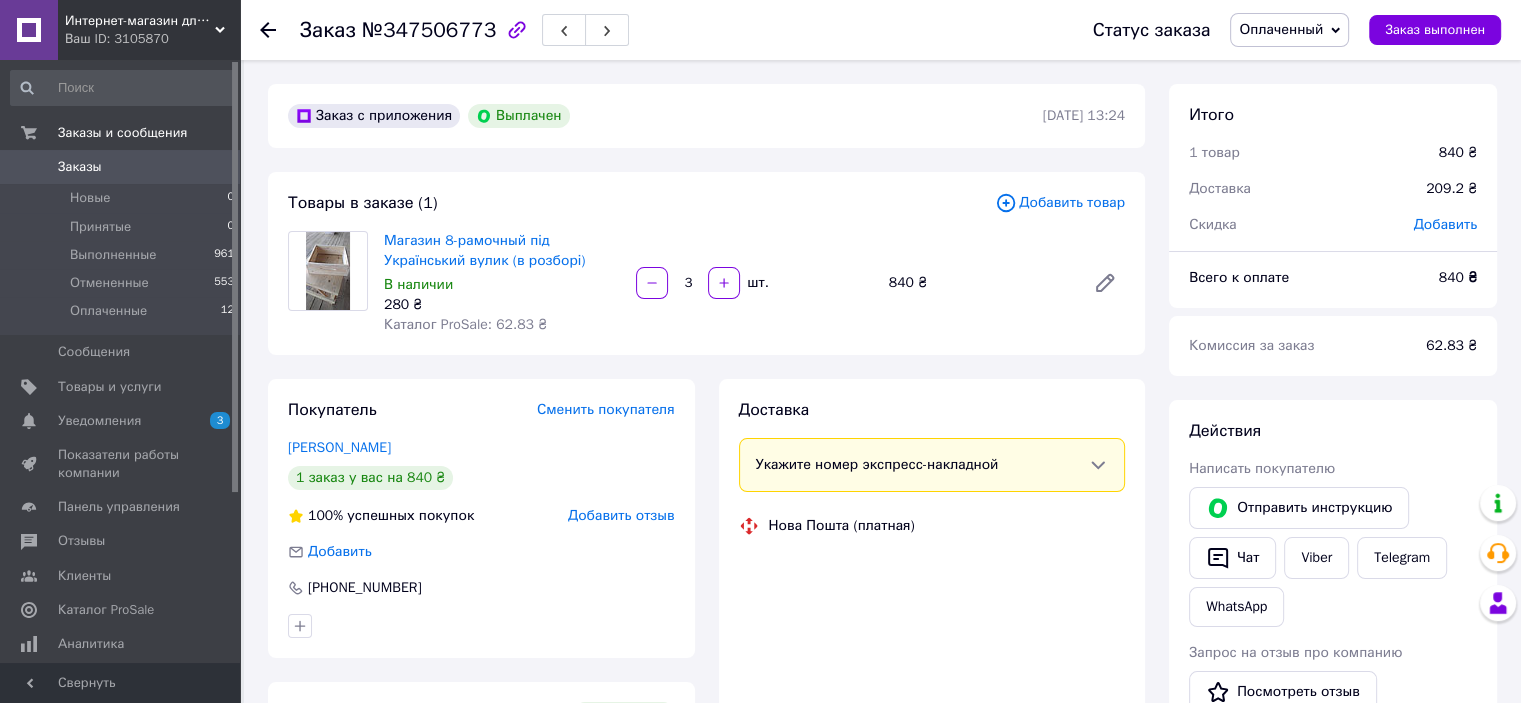 scroll, scrollTop: 188, scrollLeft: 0, axis: vertical 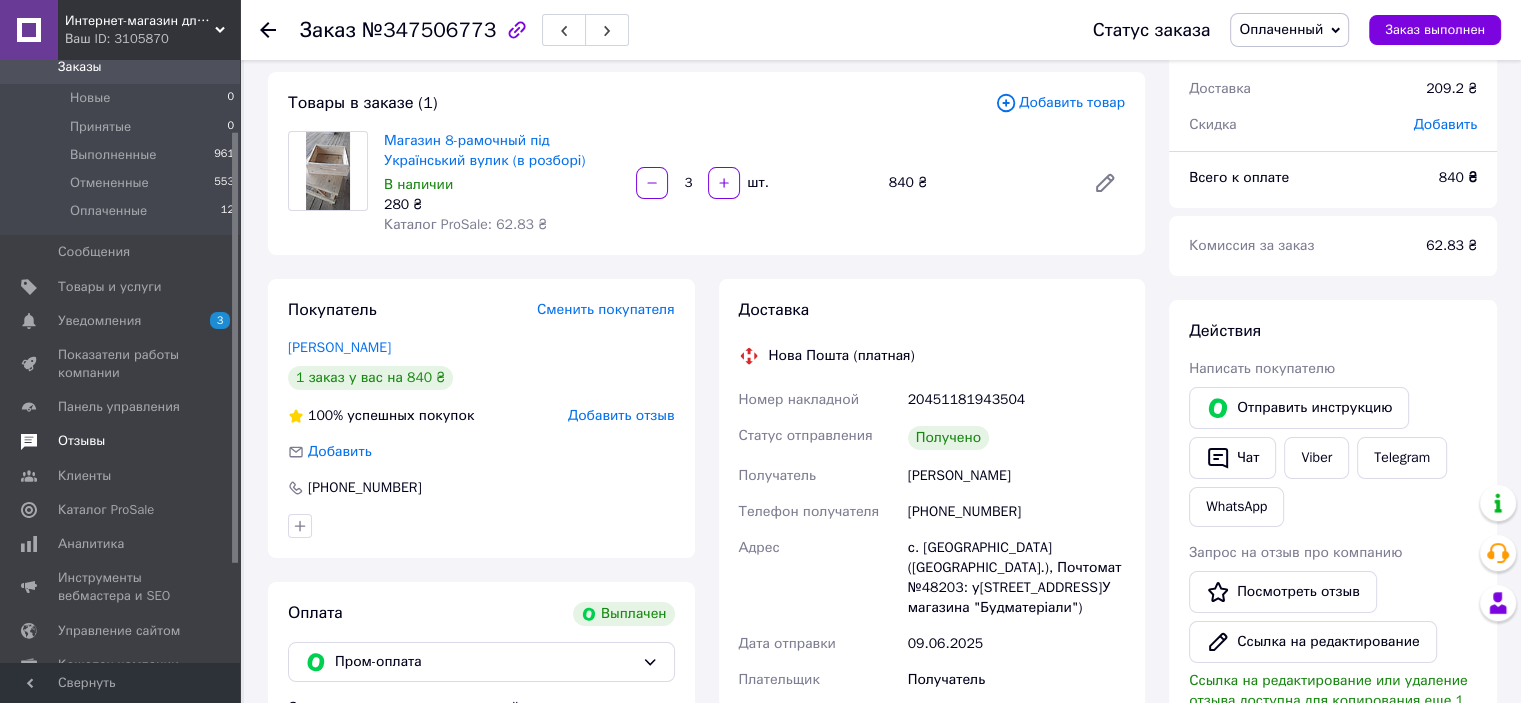 click on "Отзывы" at bounding box center [81, 441] 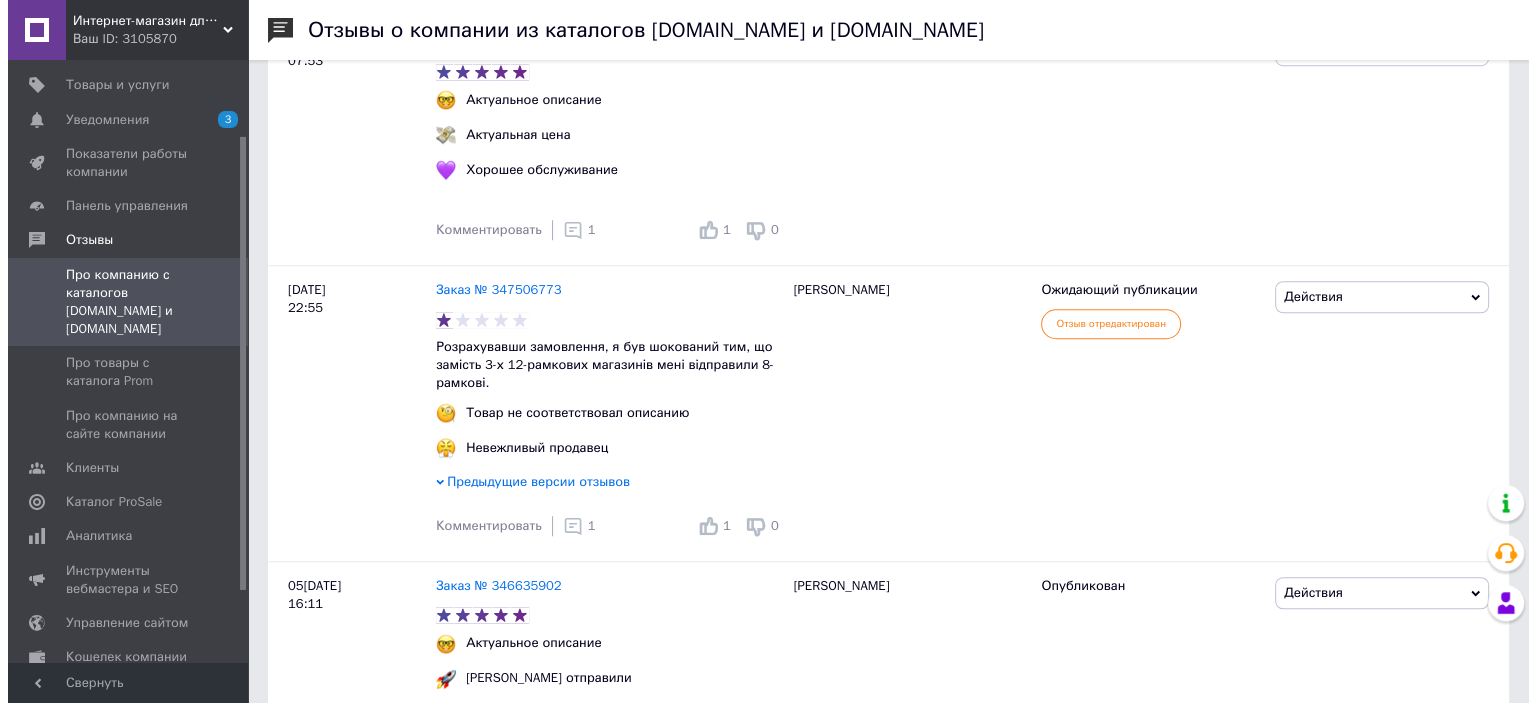 scroll, scrollTop: 1600, scrollLeft: 0, axis: vertical 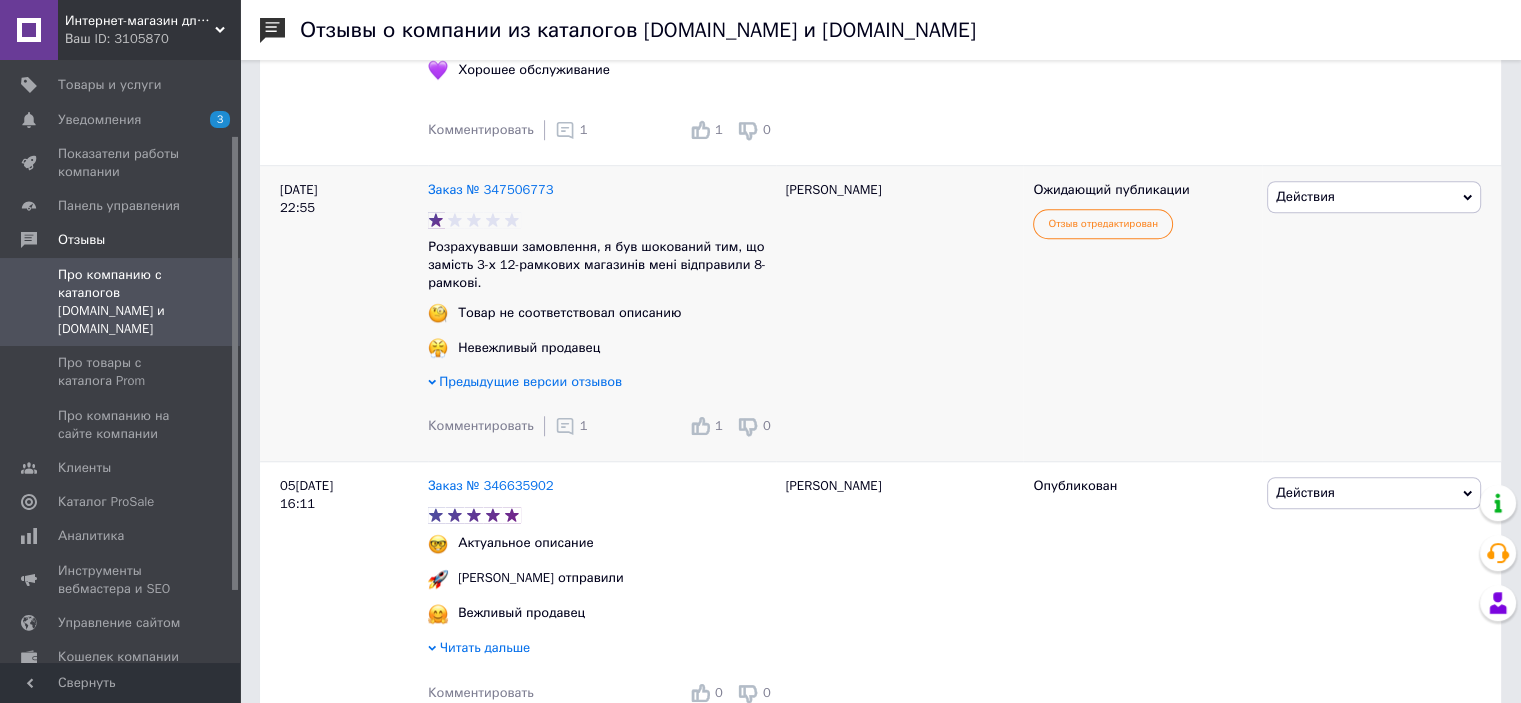 click on "Действия" at bounding box center (1305, 196) 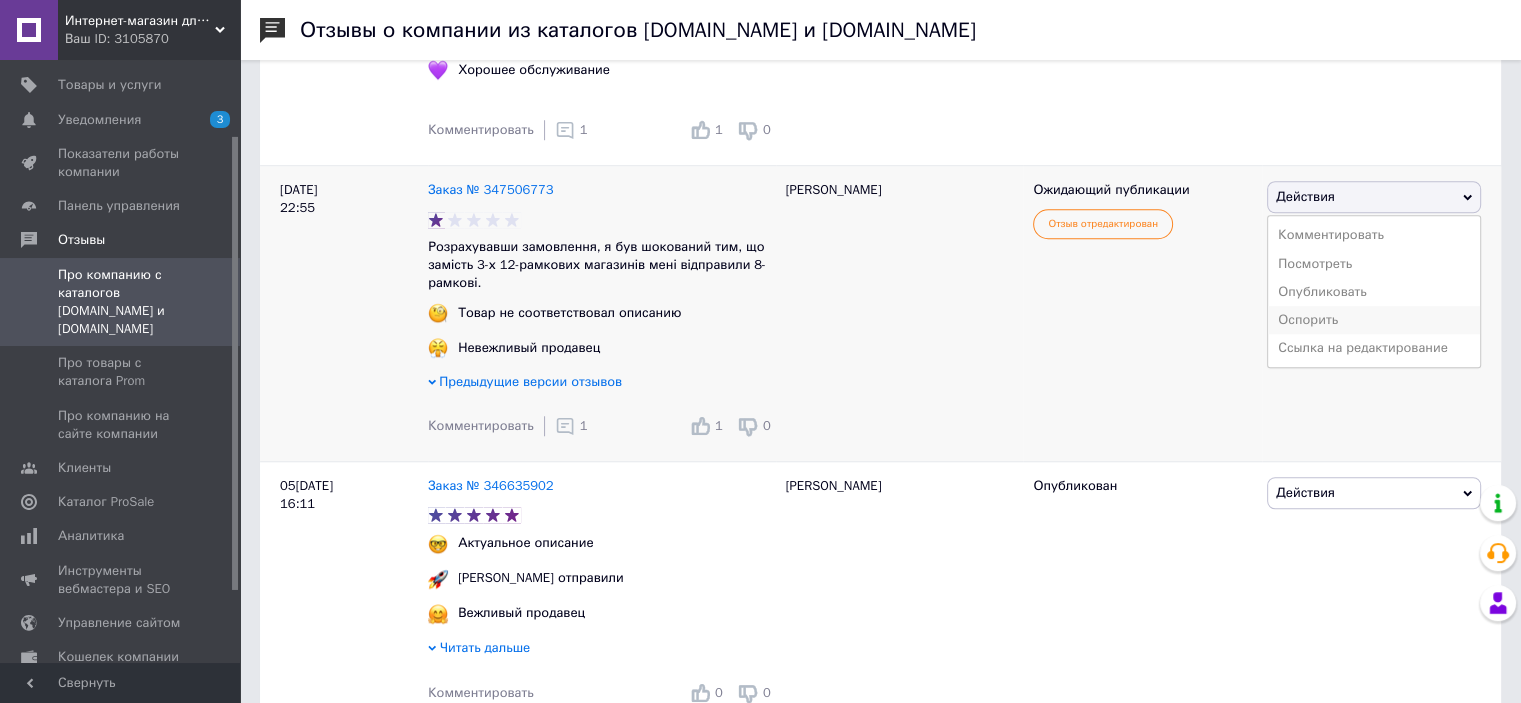 click on "Оспорить" at bounding box center [1374, 320] 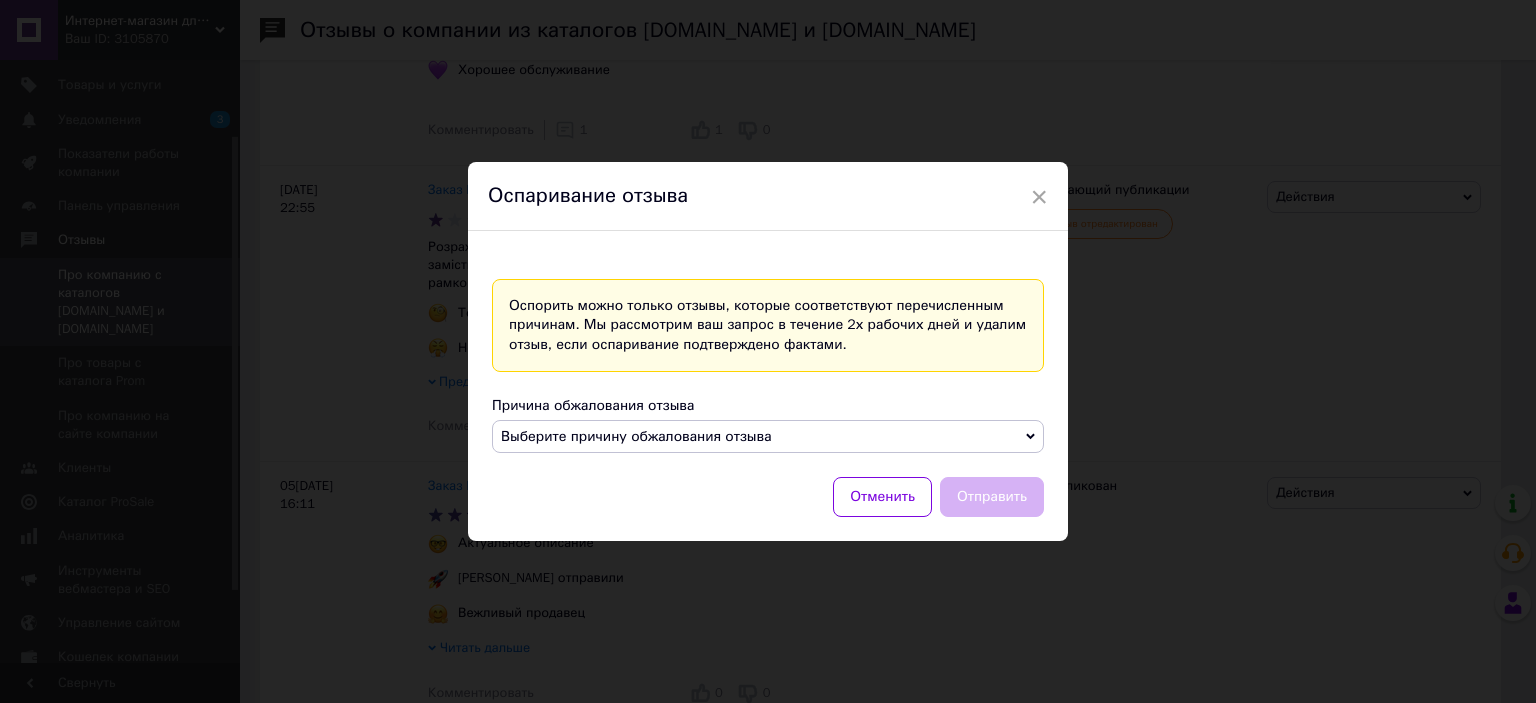 click 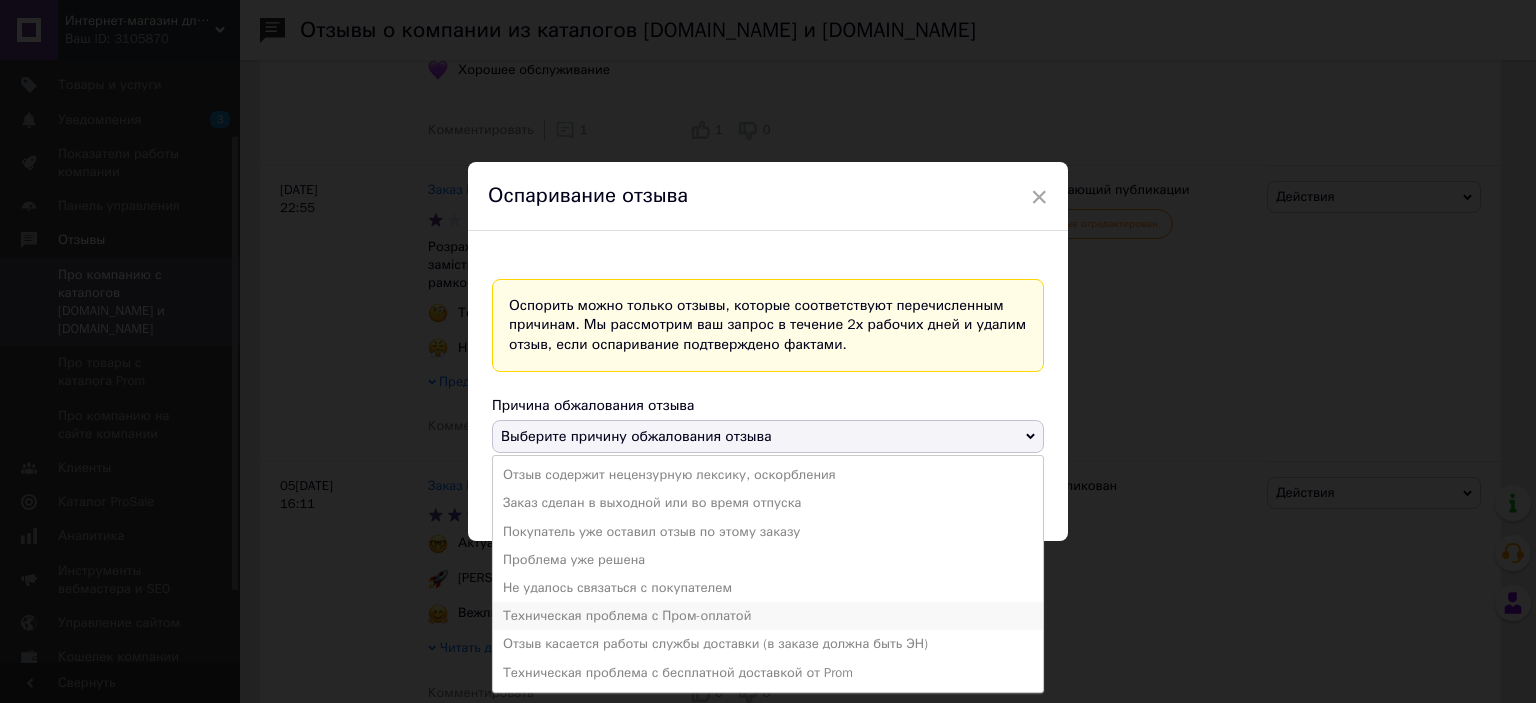 click on "Техническая проблема с Пром-оплатой" at bounding box center (768, 616) 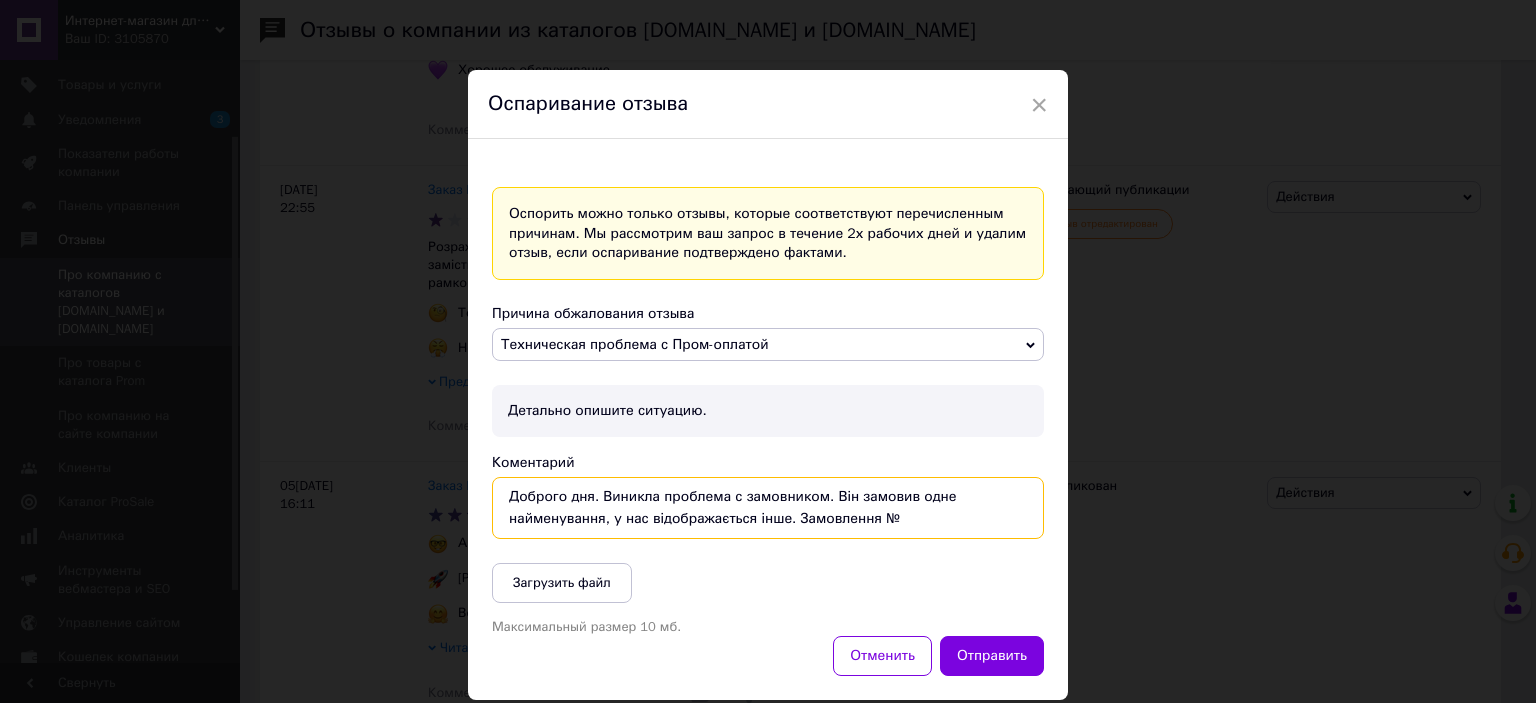 paste on "347506773" 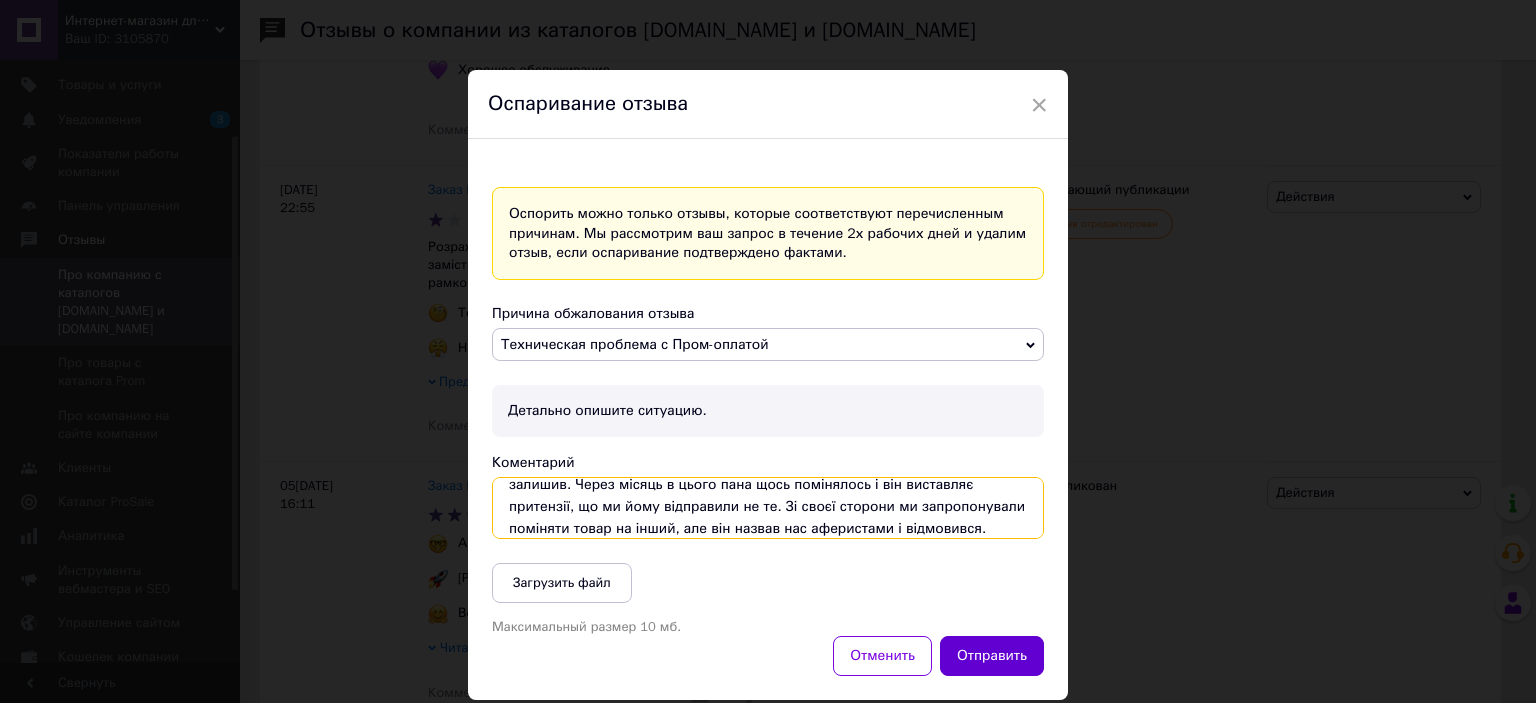 scroll, scrollTop: 100, scrollLeft: 0, axis: vertical 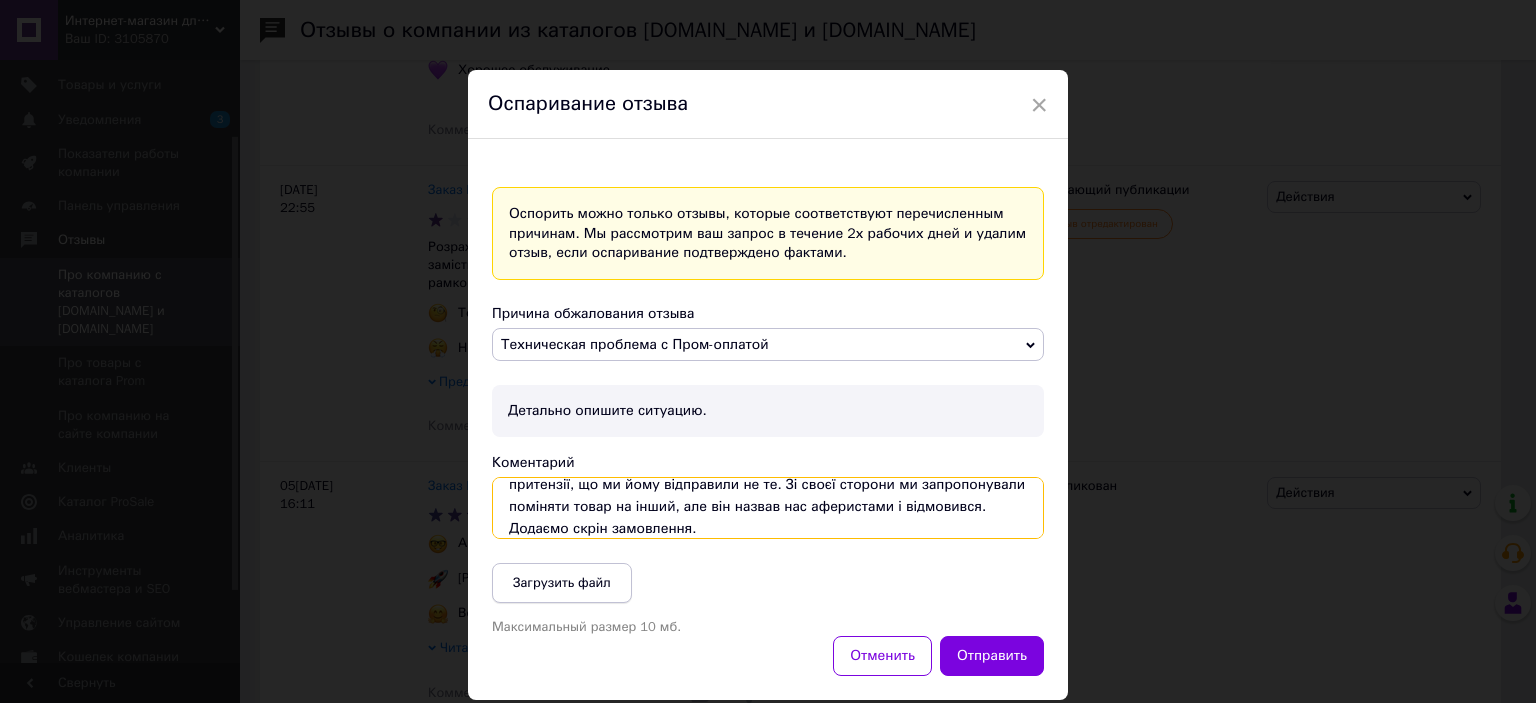 type on "Доброго дня. Виникла проблема с замовником. Він замовив одне найменування, у нас відображається інше. Замовлення № 347506773. Товар вже давно відправлен, та отриман, відгук позитивний покупець залишив. Через місяць в цього пана щось помінялось і він виставляє притензії, що ми йому відправили не те. Зі своєї сторони ми запропонували поміняти товар на інший, але він назвав нас аферистами і відмовився. Додаємо скрін замовлення." 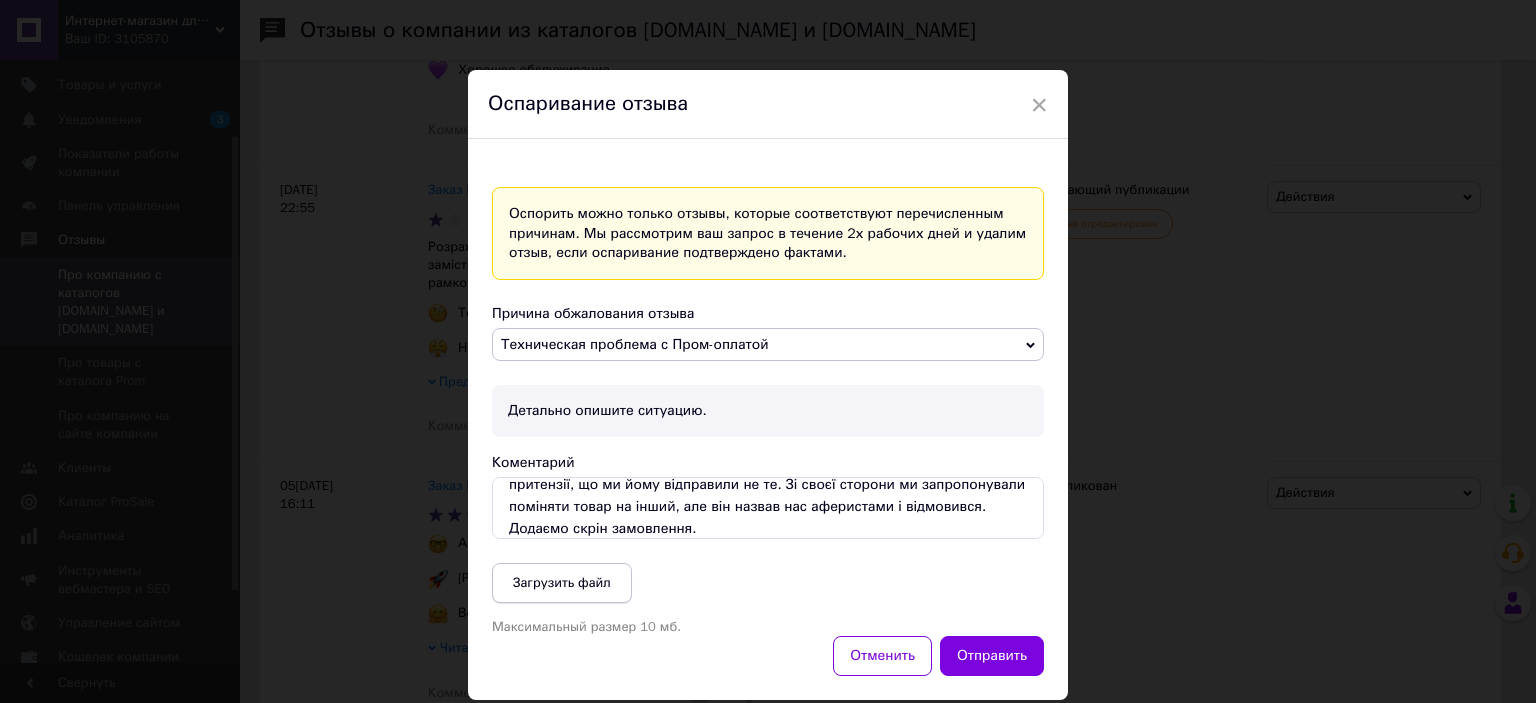 click on "Загрузить файл" at bounding box center (562, 583) 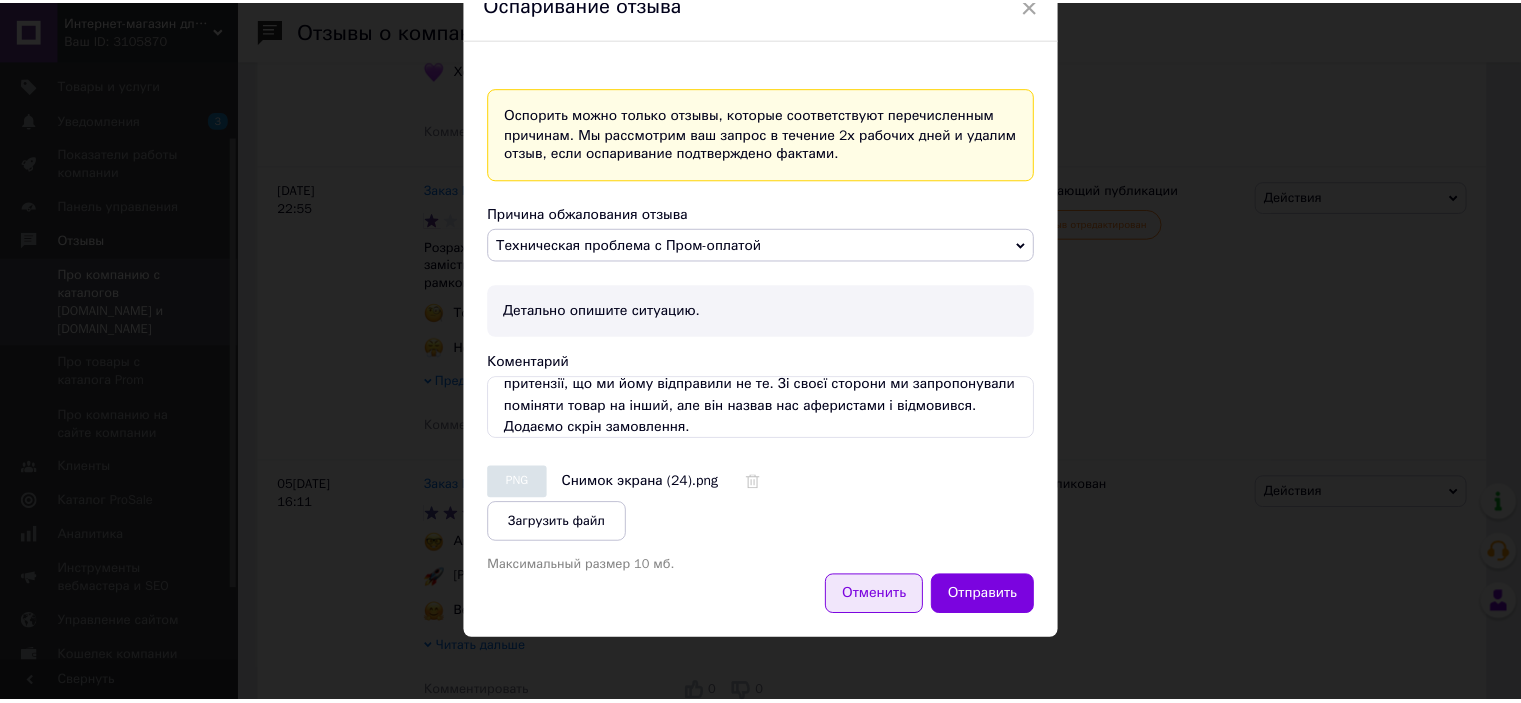 scroll, scrollTop: 104, scrollLeft: 0, axis: vertical 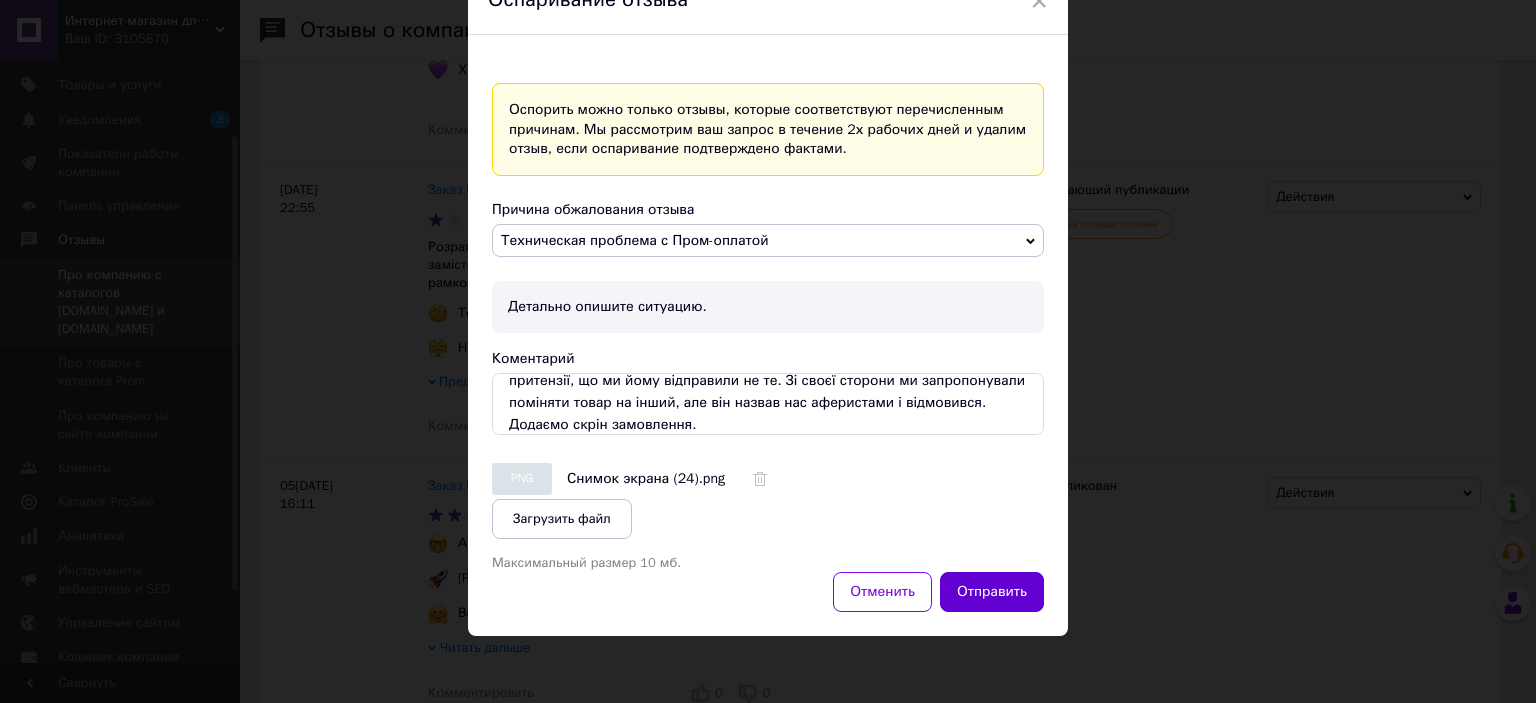 click on "Отправить" at bounding box center (992, 592) 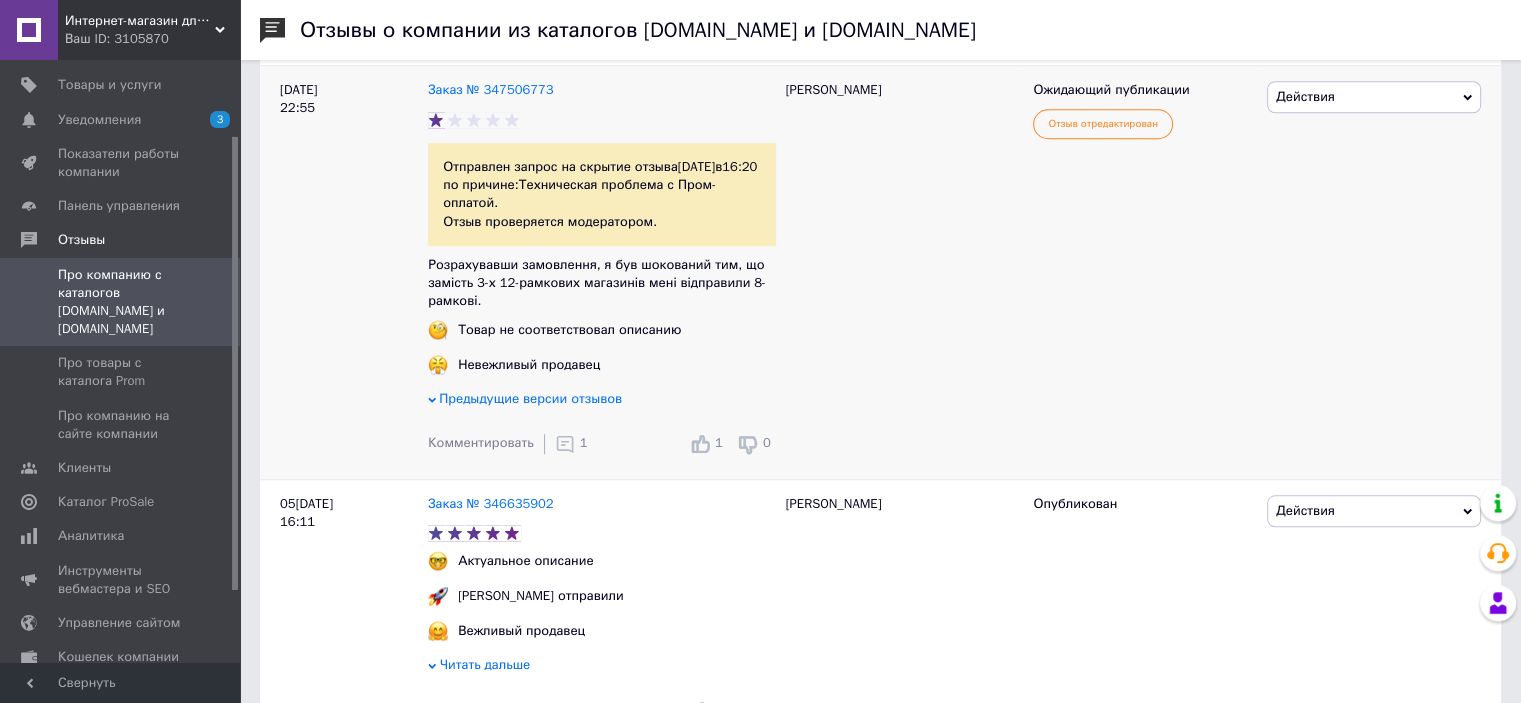 scroll, scrollTop: 1600, scrollLeft: 0, axis: vertical 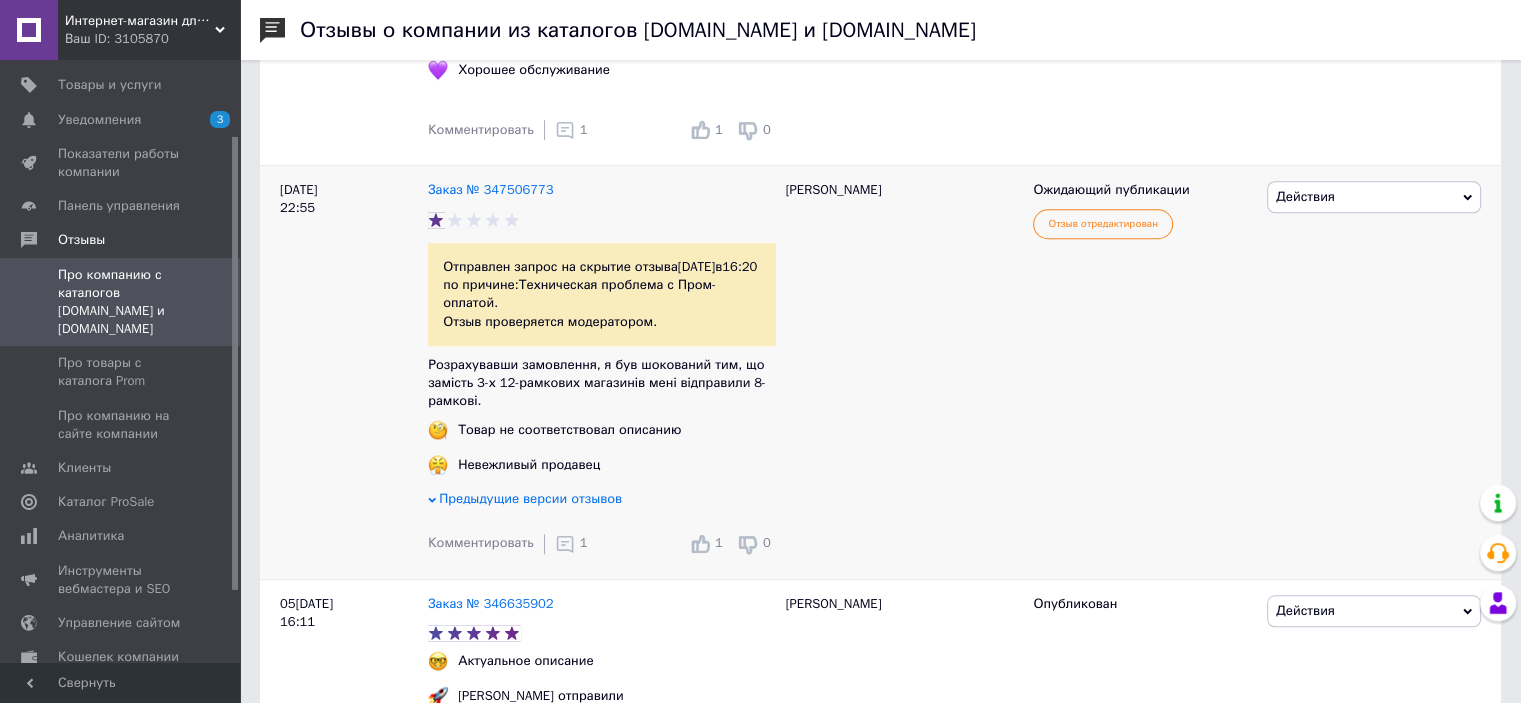 click on "Действия" at bounding box center [1305, 196] 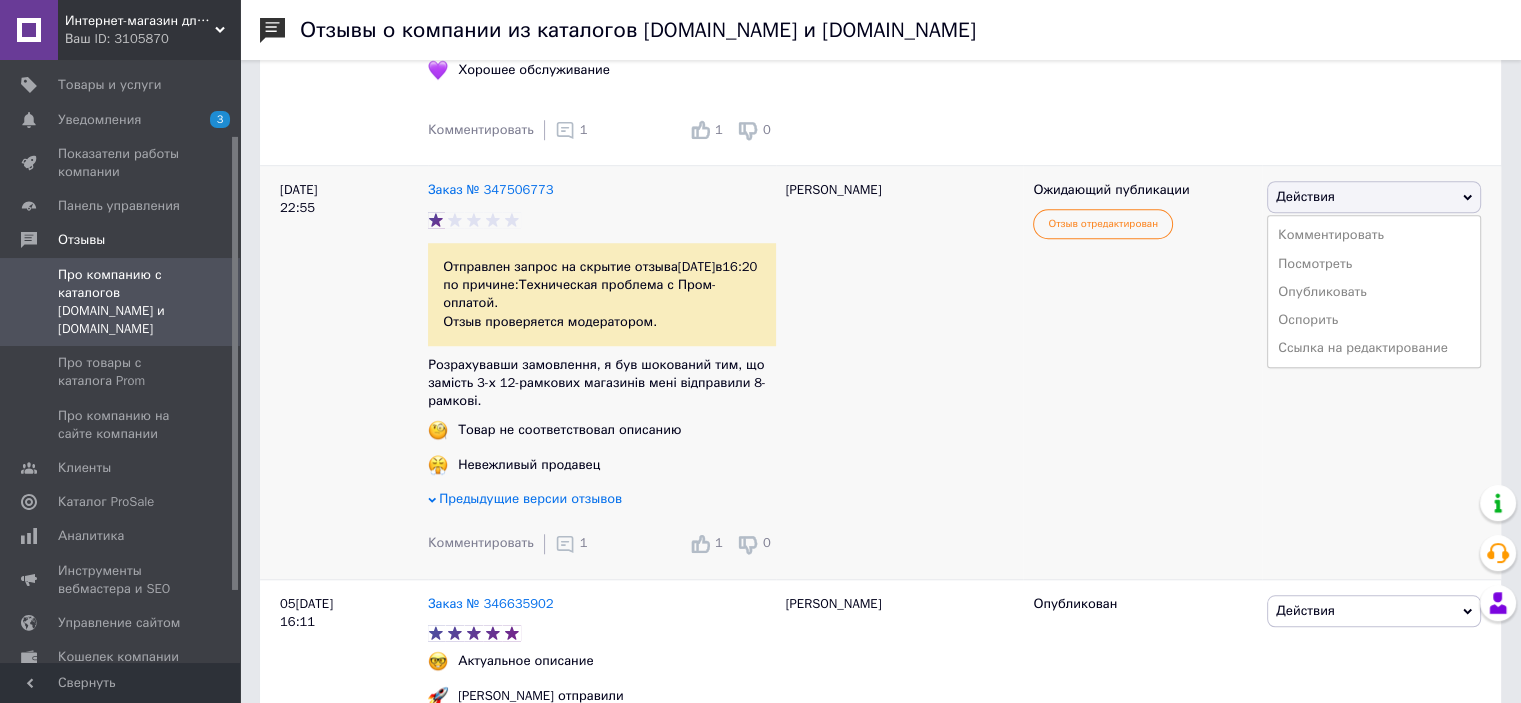 click on "Комментировать" at bounding box center (481, 542) 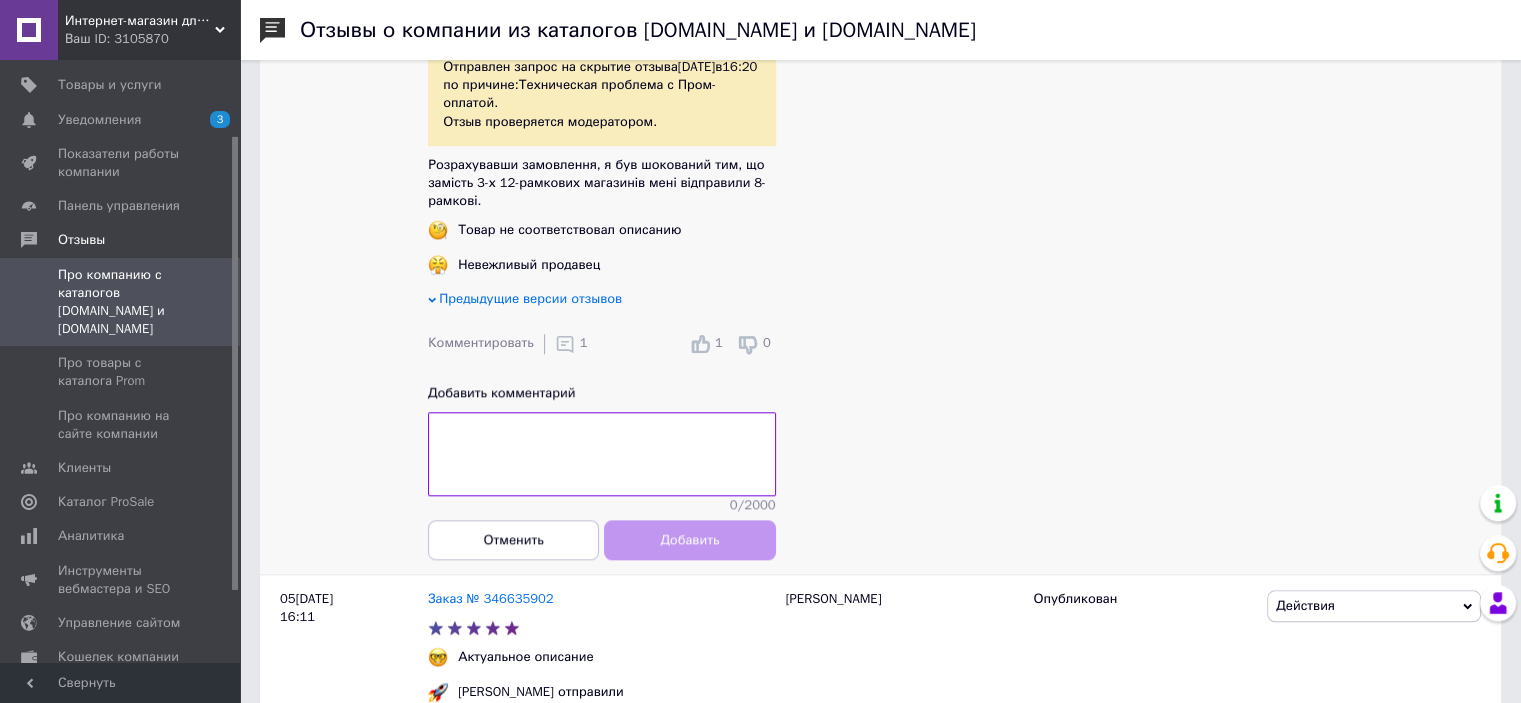 scroll, scrollTop: 1700, scrollLeft: 0, axis: vertical 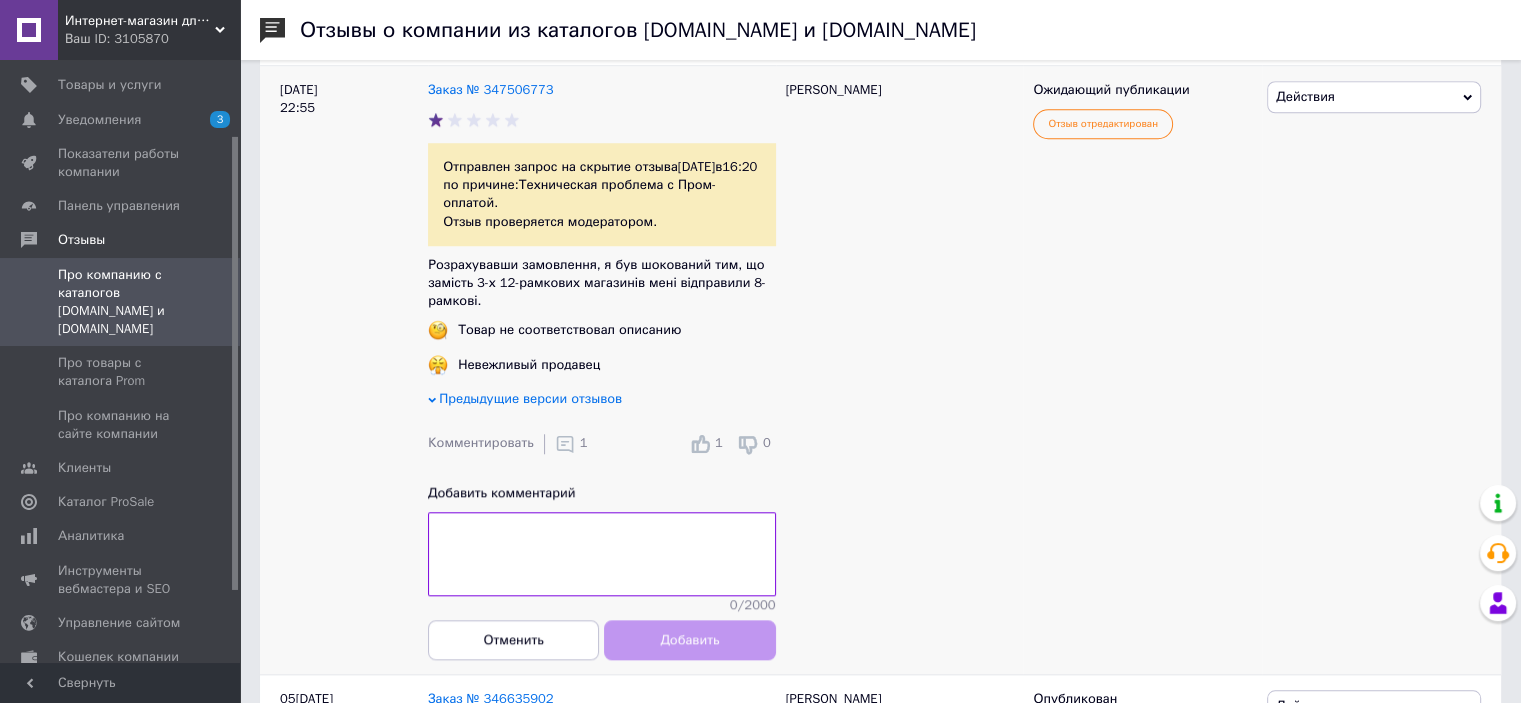 click on "Предыдущие версии отзывов" at bounding box center (530, 398) 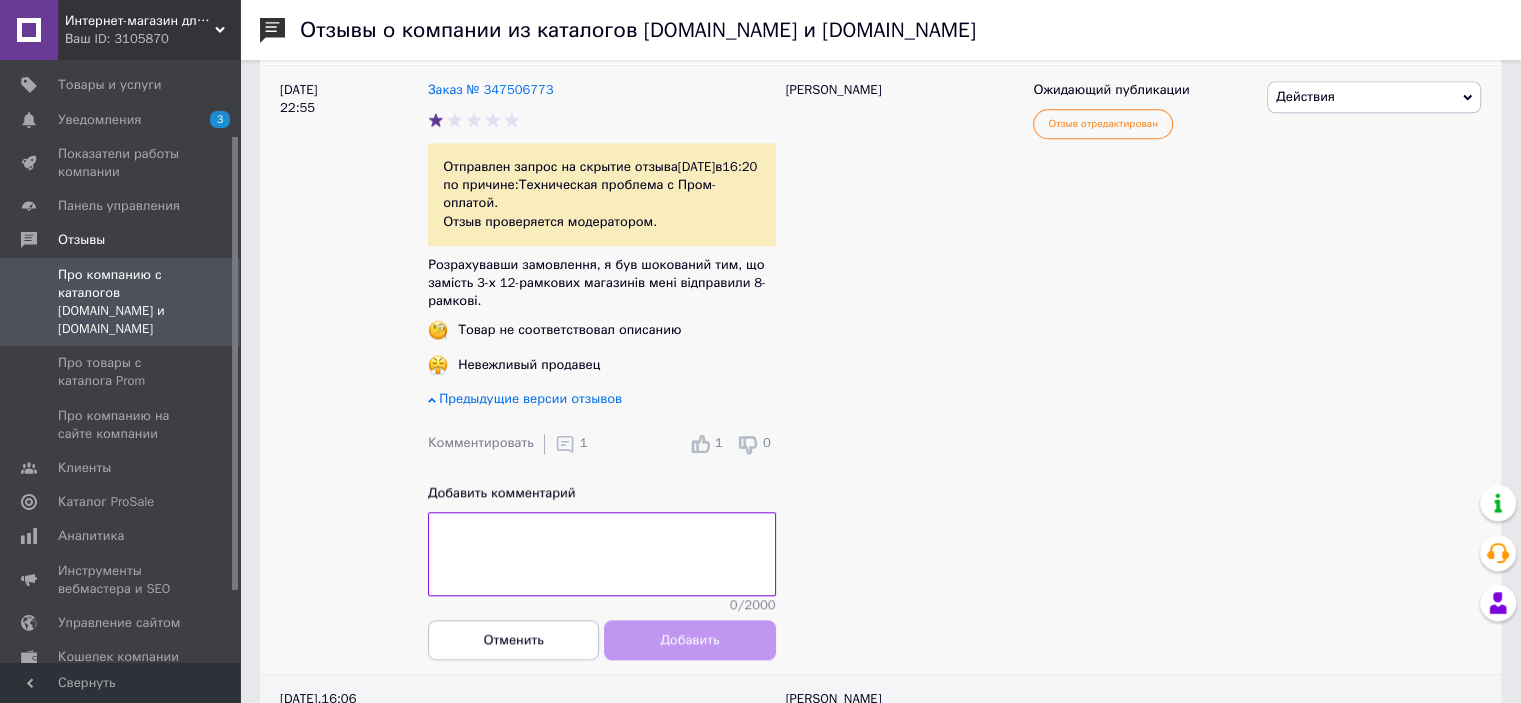 click on "Предыдущие версии отзывов" at bounding box center (530, 398) 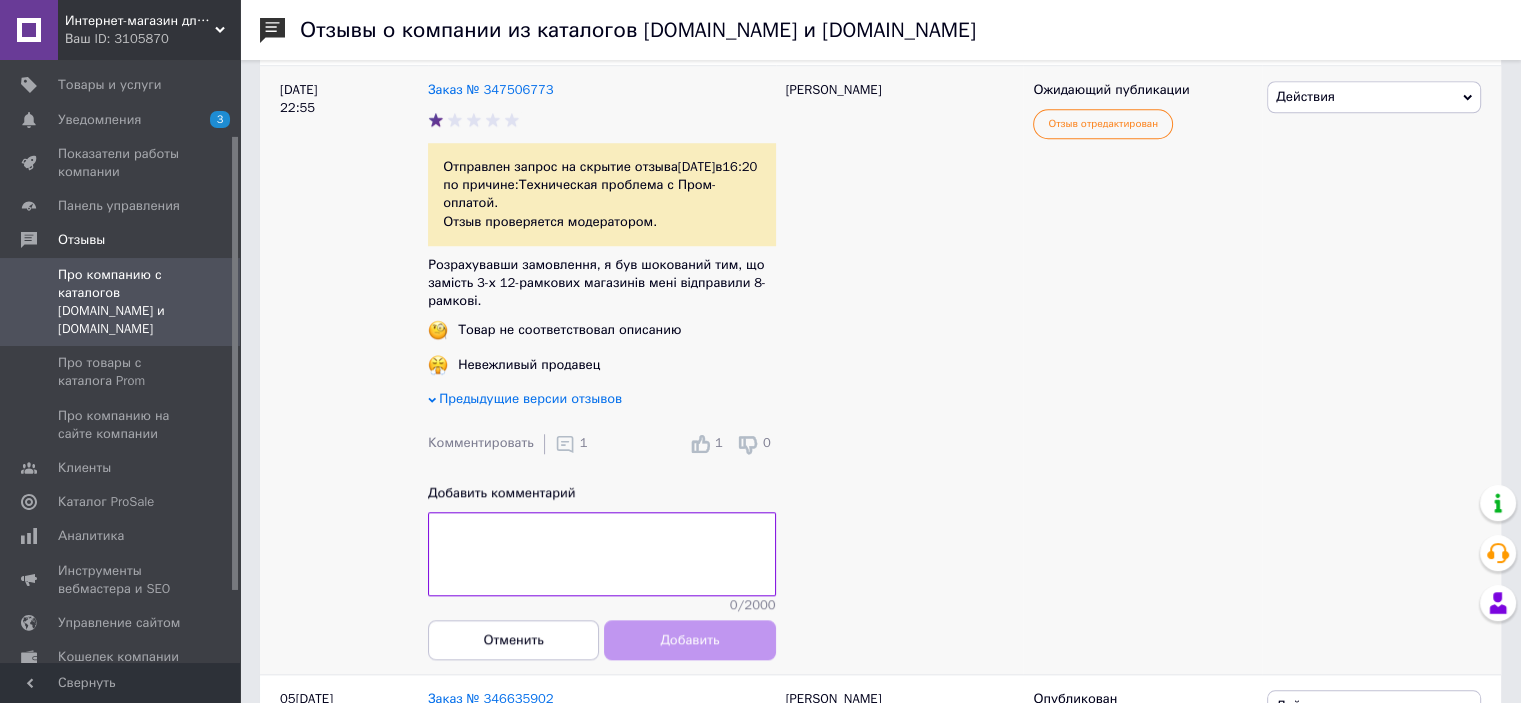 click 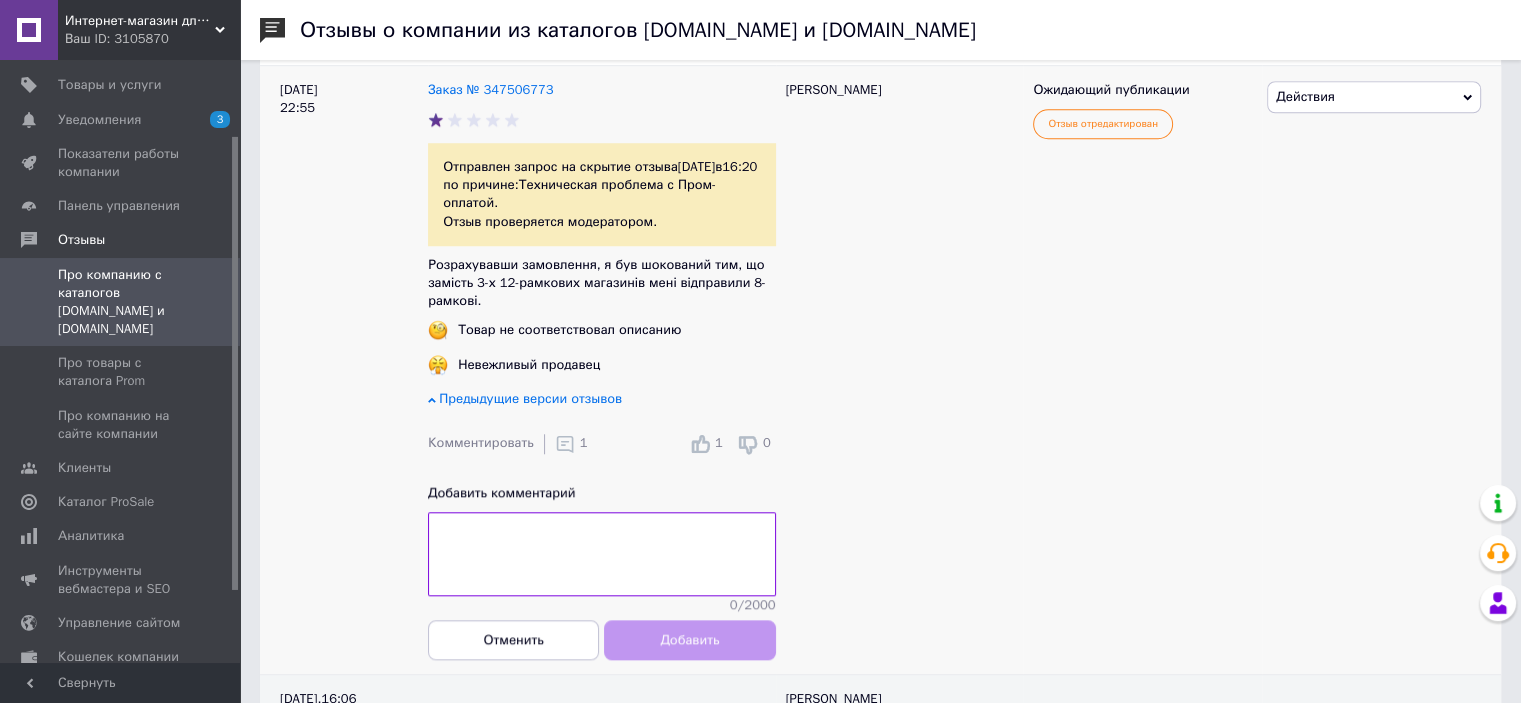 click 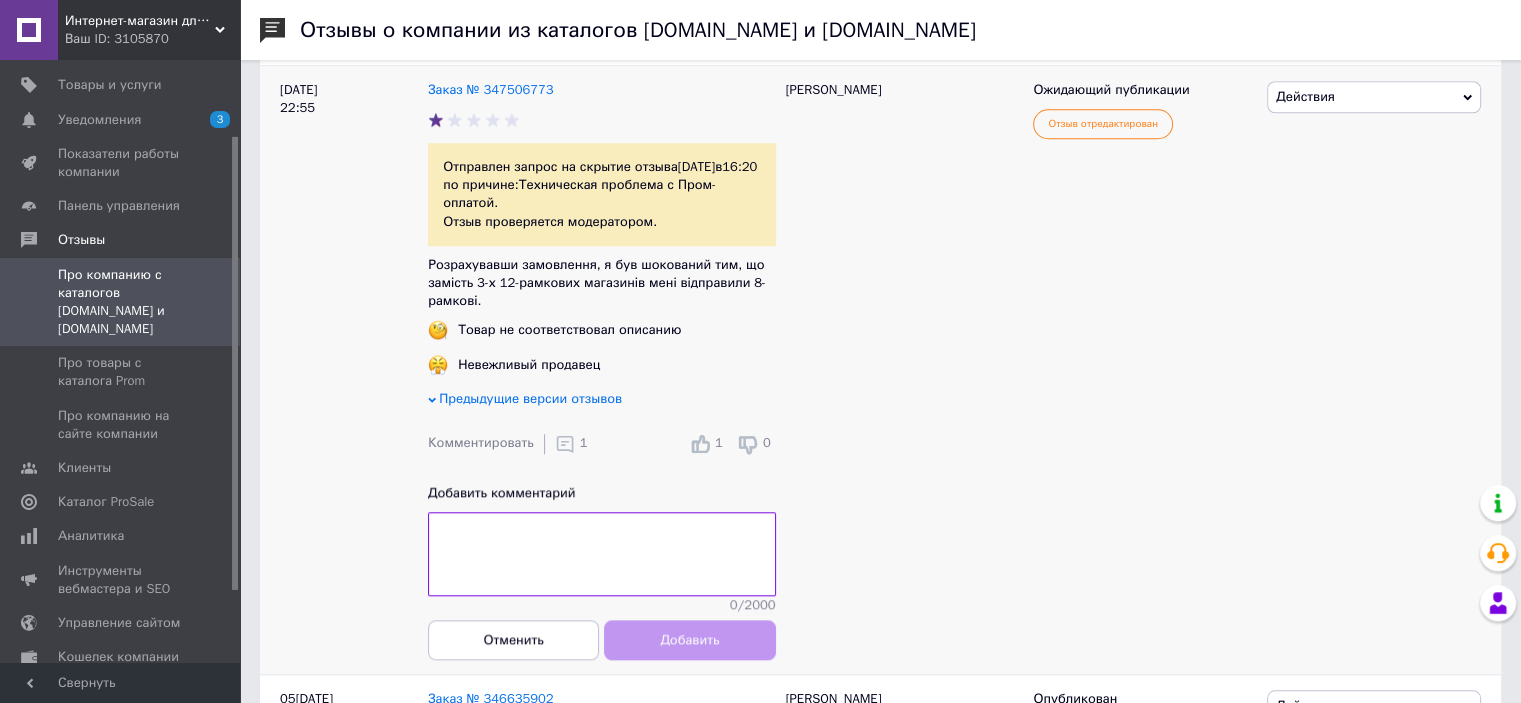 click 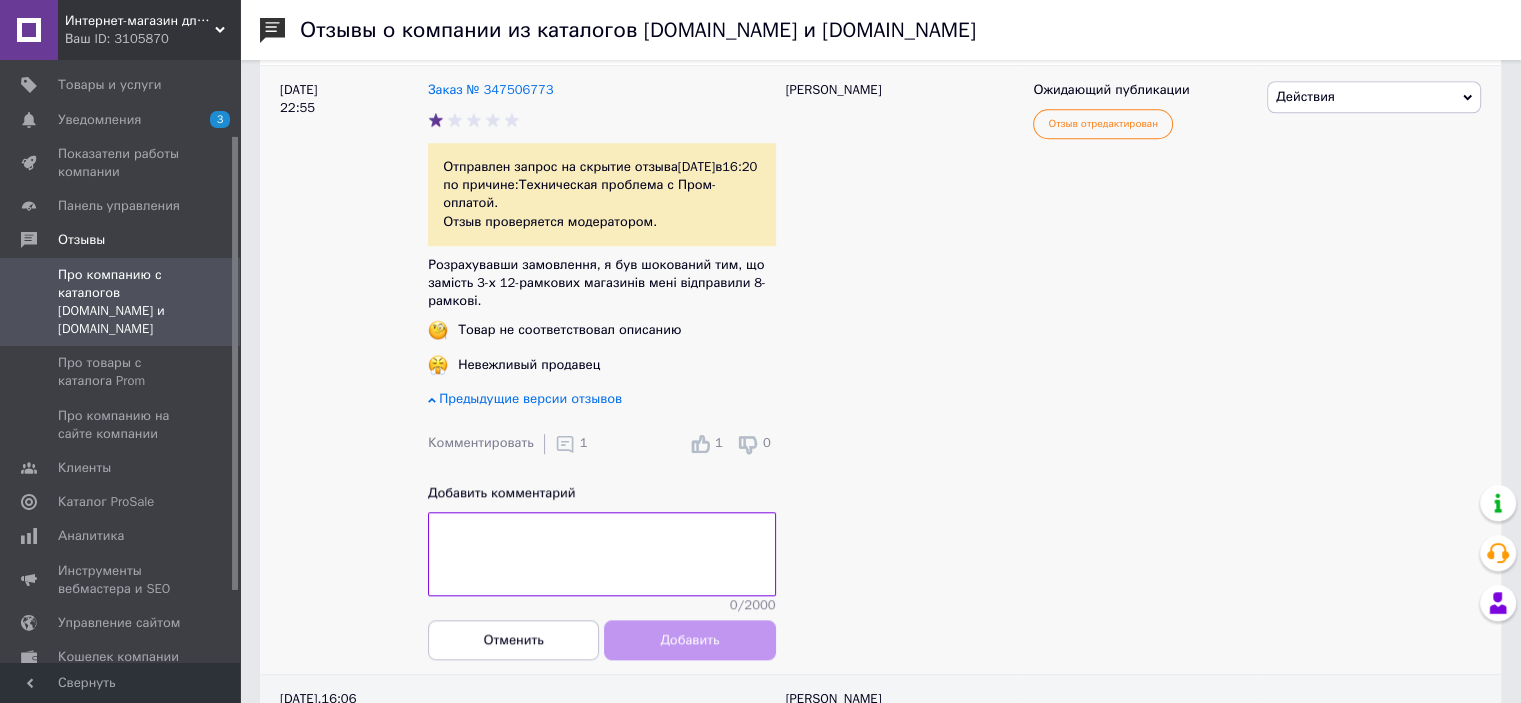 click on "Комментировать" at bounding box center [481, 442] 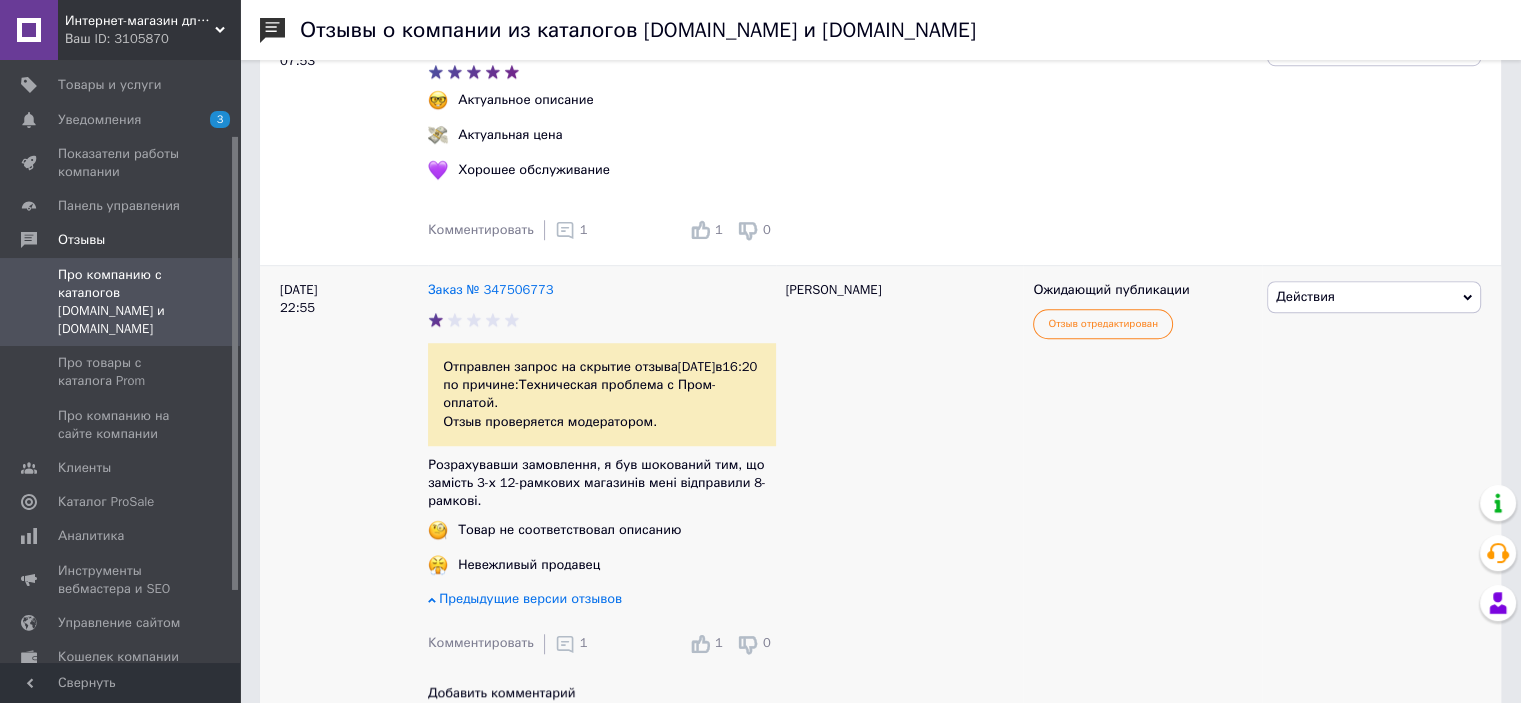 scroll, scrollTop: 1400, scrollLeft: 0, axis: vertical 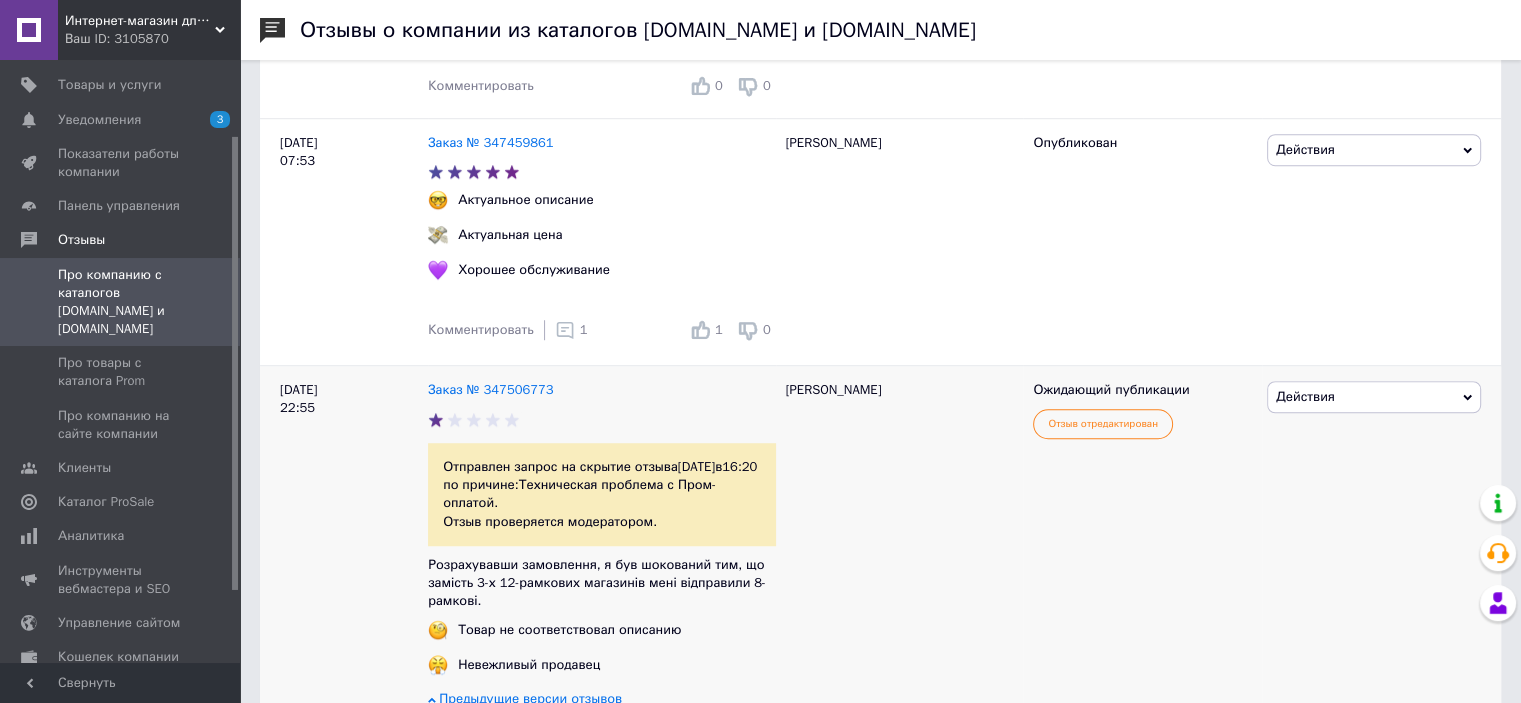 click on "Действия" at bounding box center [1305, 396] 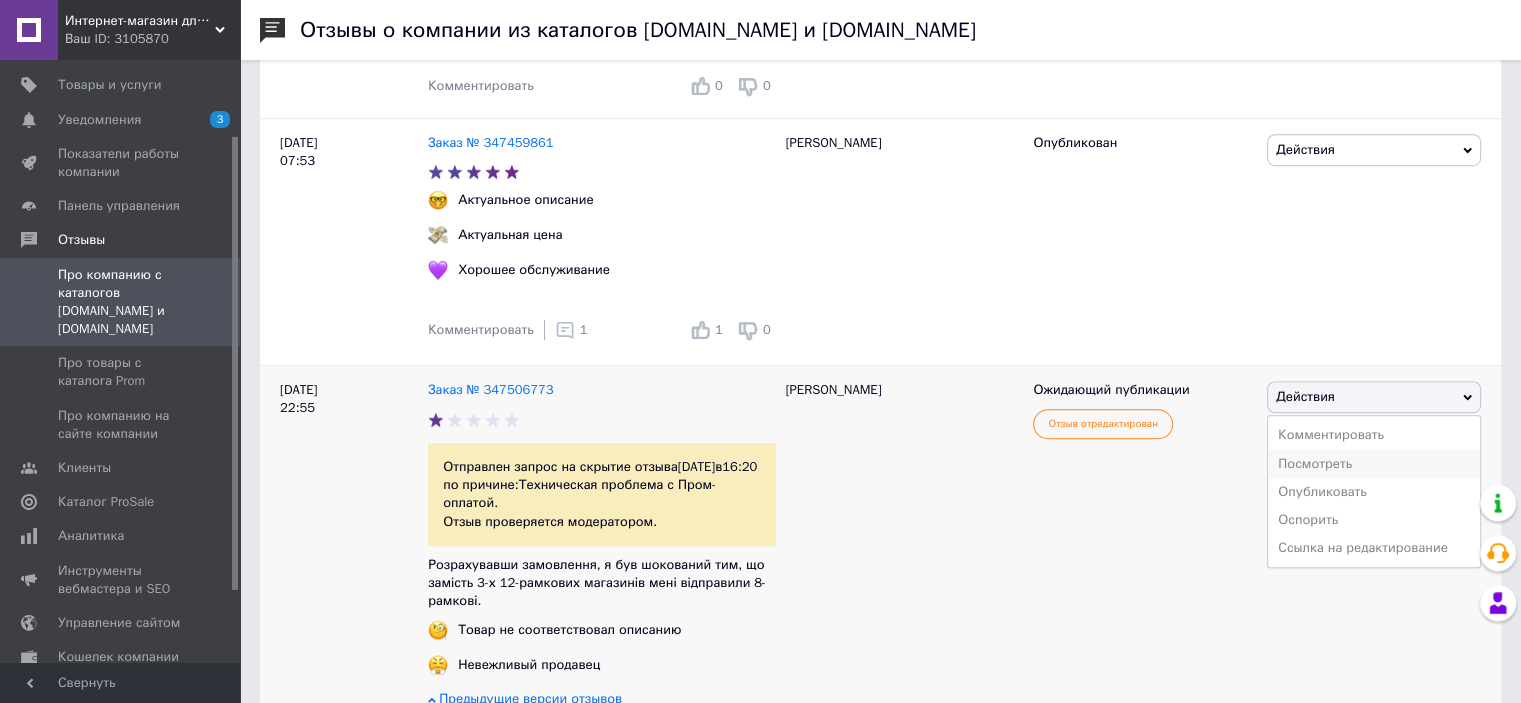 click on "Посмотреть" at bounding box center [1374, 464] 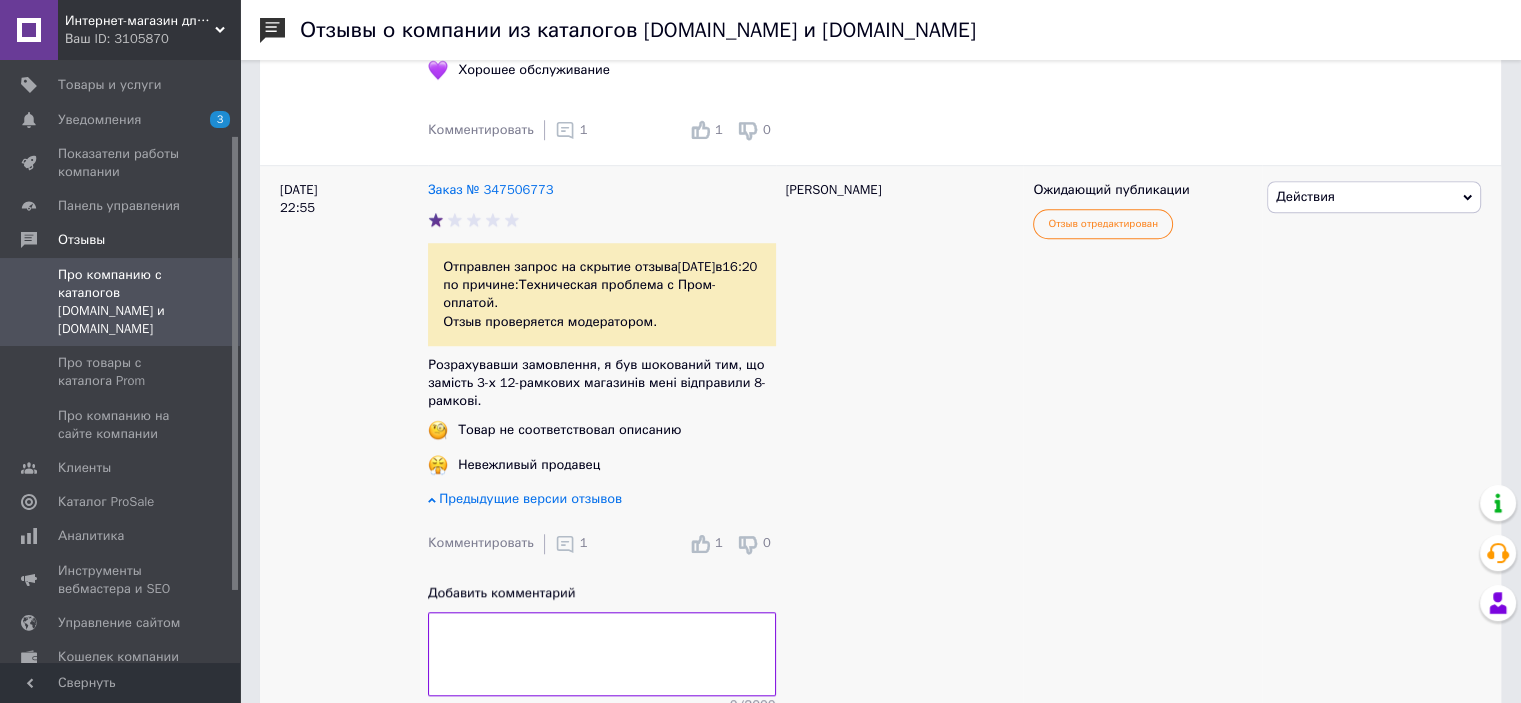 scroll, scrollTop: 1700, scrollLeft: 0, axis: vertical 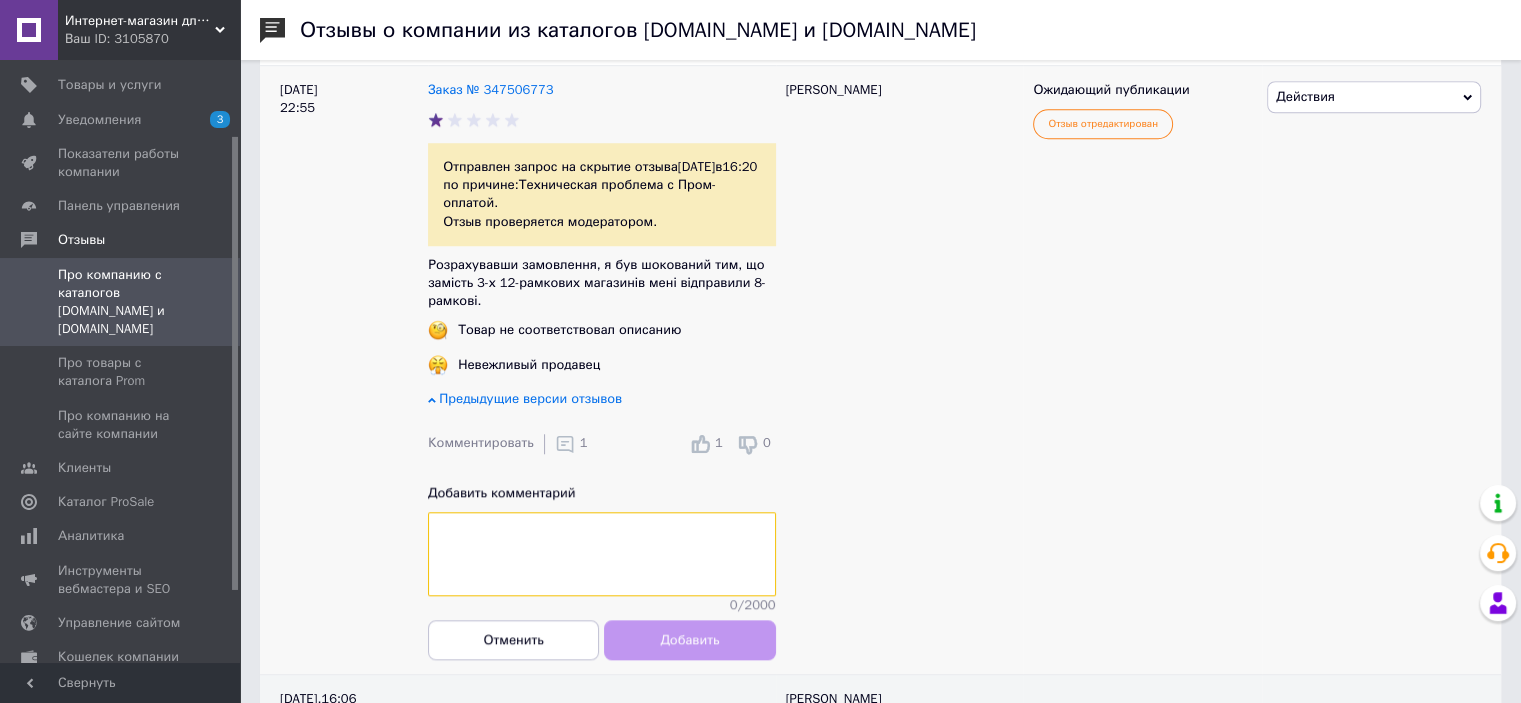 click at bounding box center (602, 554) 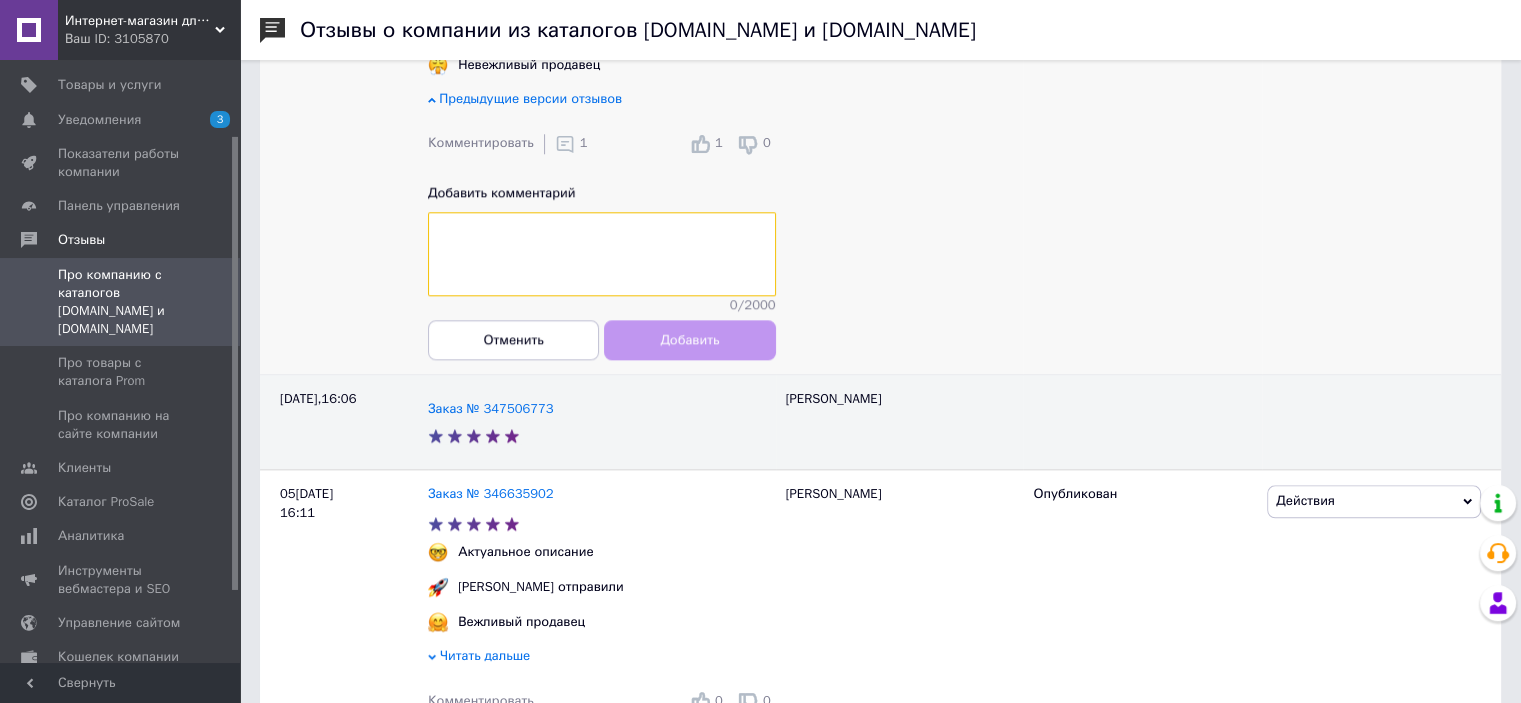 scroll, scrollTop: 1700, scrollLeft: 0, axis: vertical 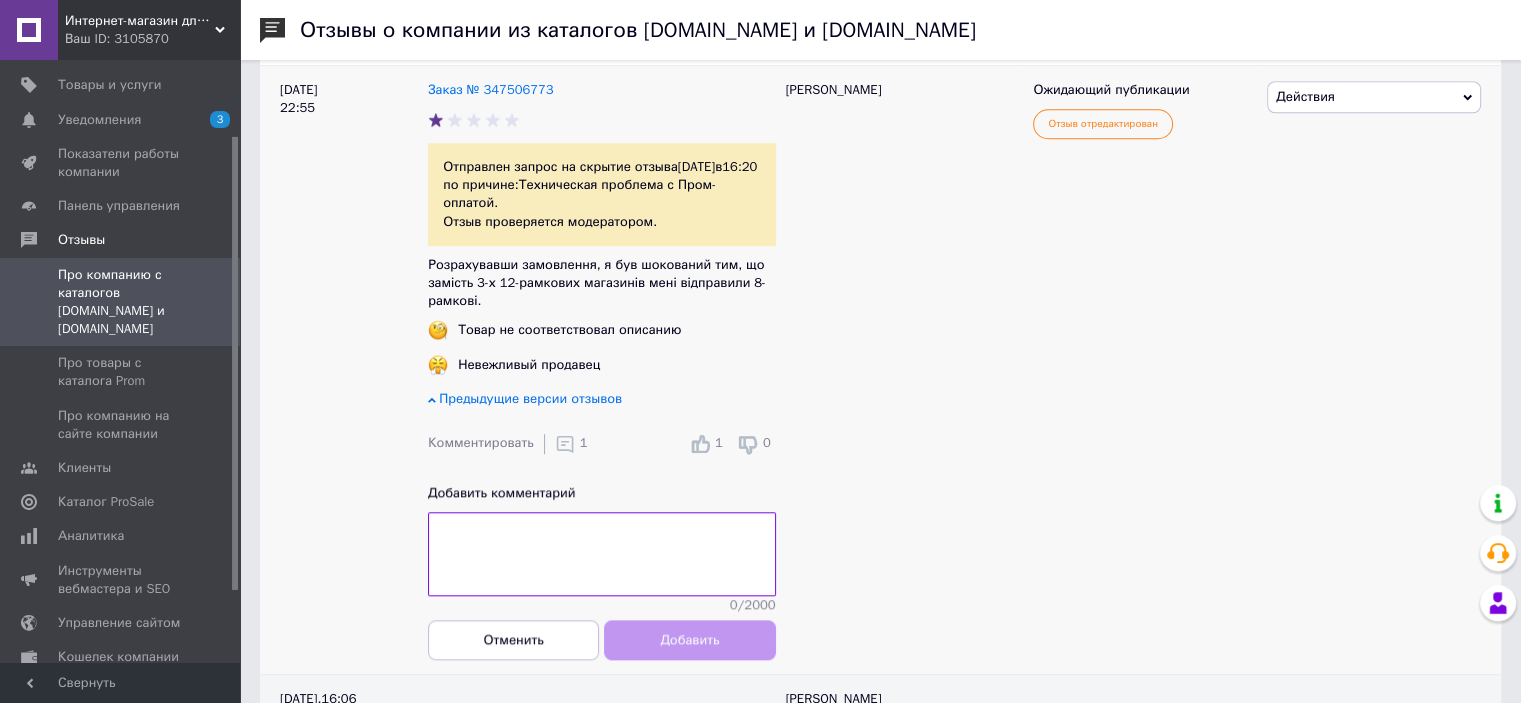 click on "Действия" at bounding box center [1374, 97] 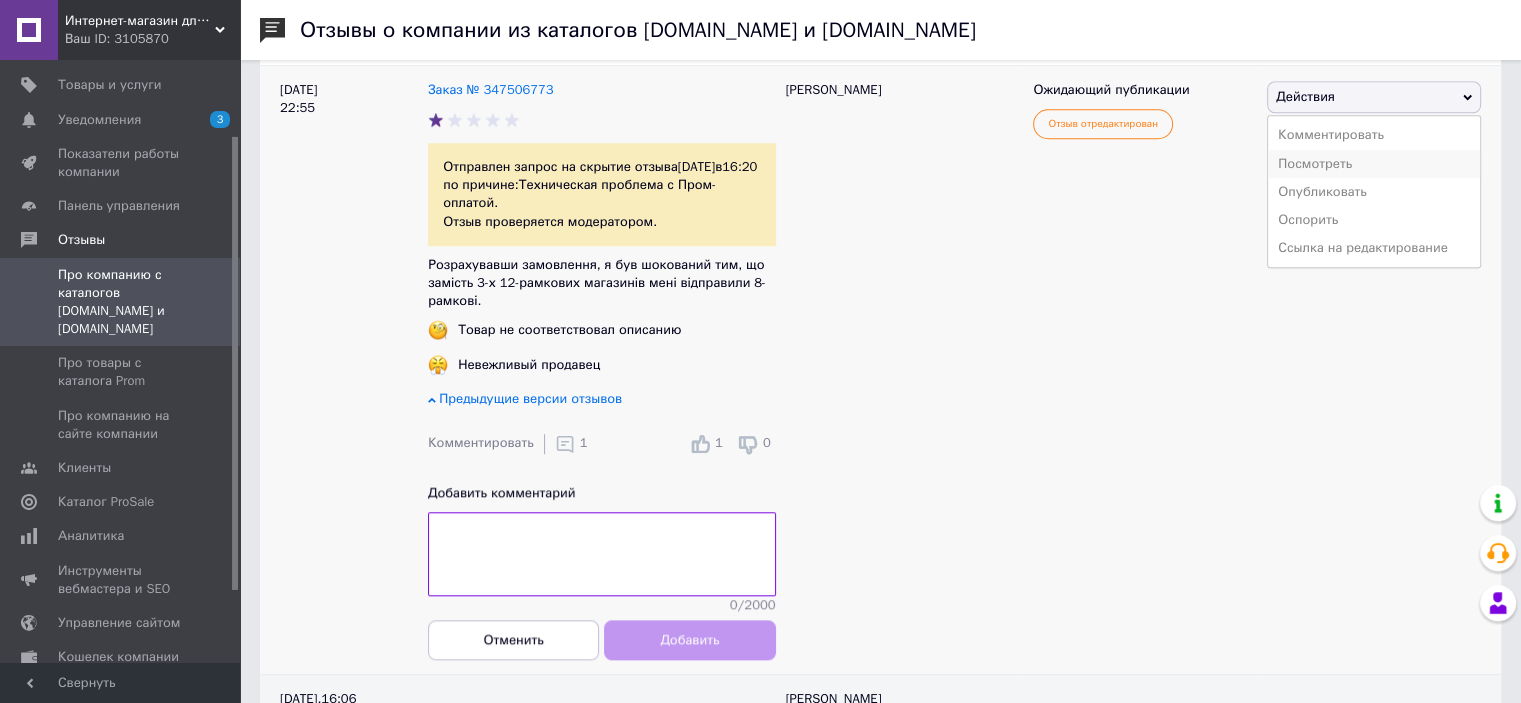 click on "Посмотреть" at bounding box center [1374, 164] 